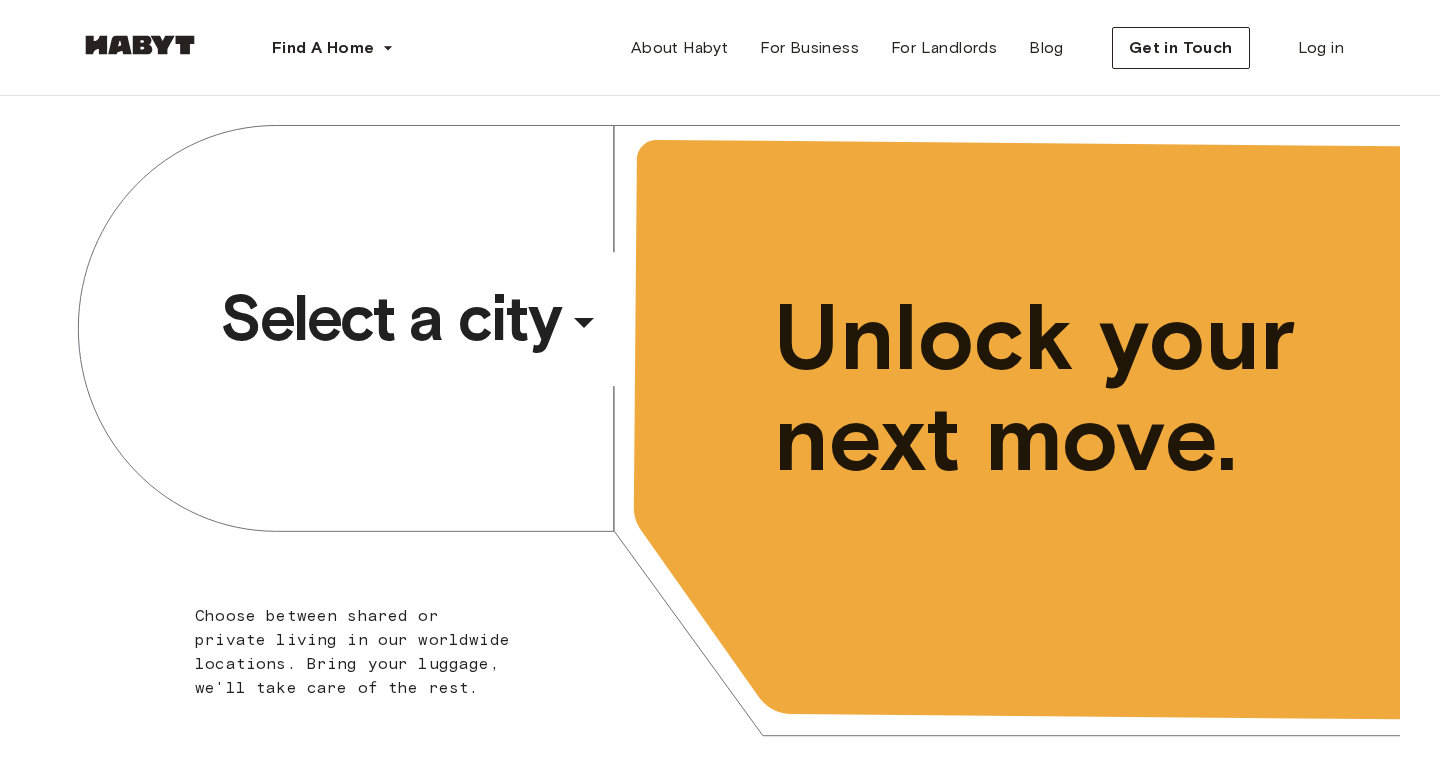 scroll, scrollTop: 0, scrollLeft: 0, axis: both 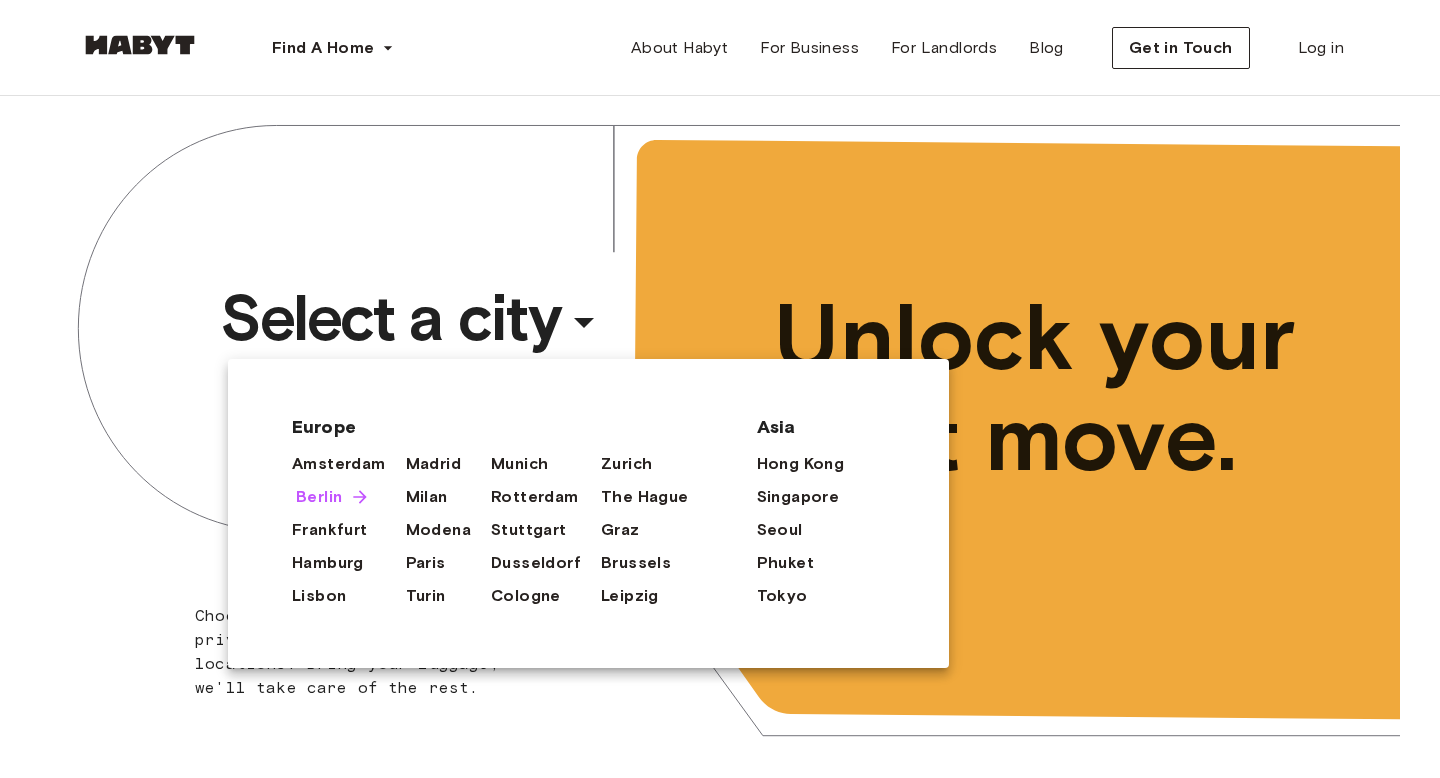 click on "Berlin" at bounding box center (319, 497) 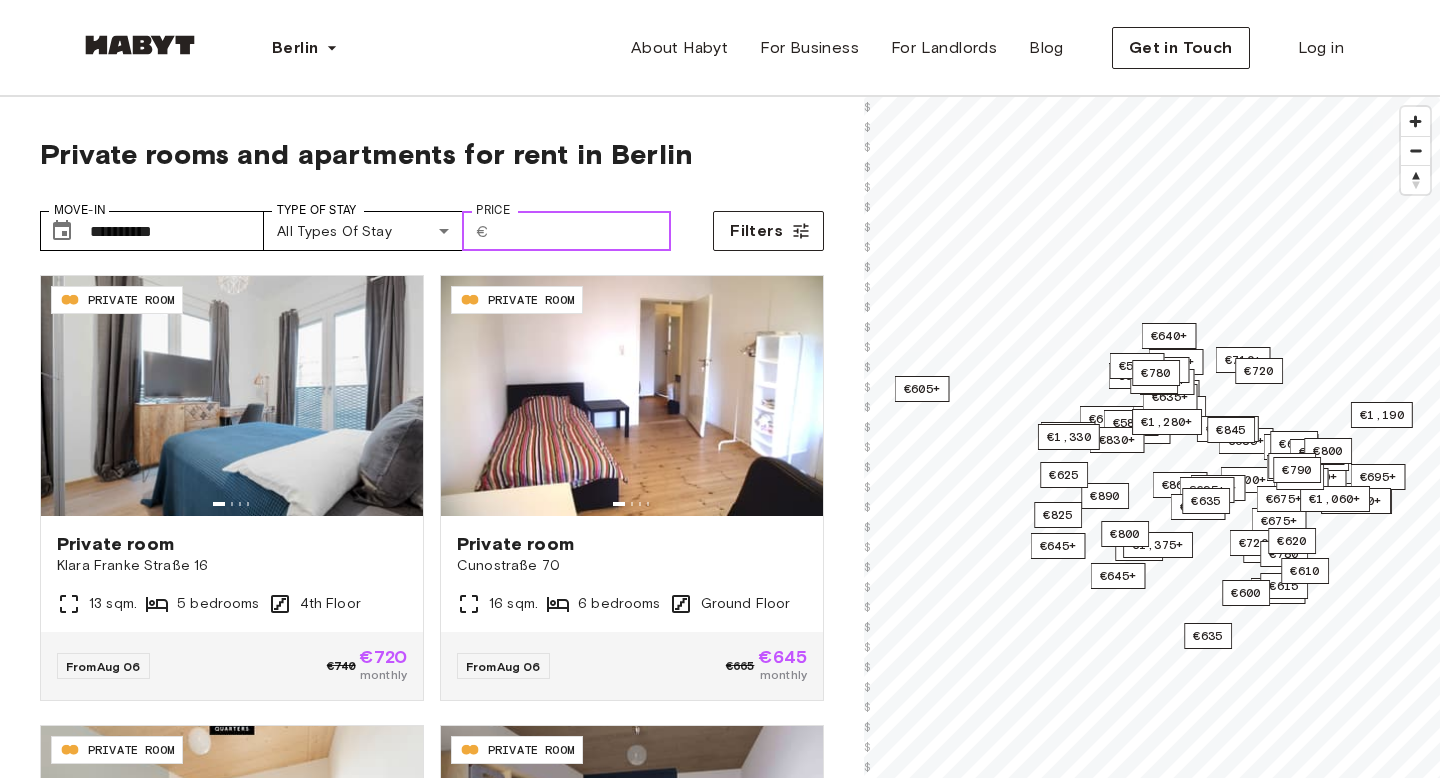 click on "Price" at bounding box center (584, 231) 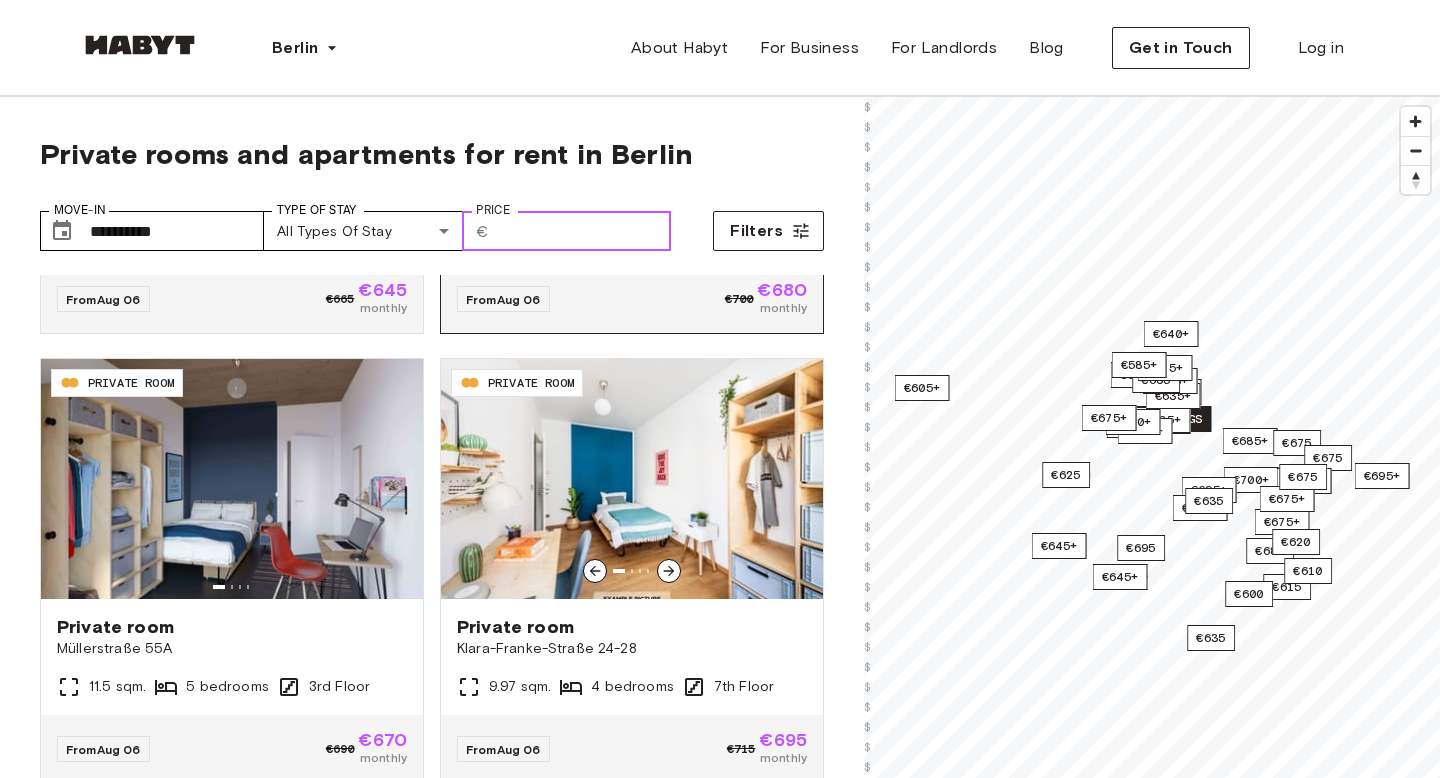 scroll, scrollTop: 418, scrollLeft: 0, axis: vertical 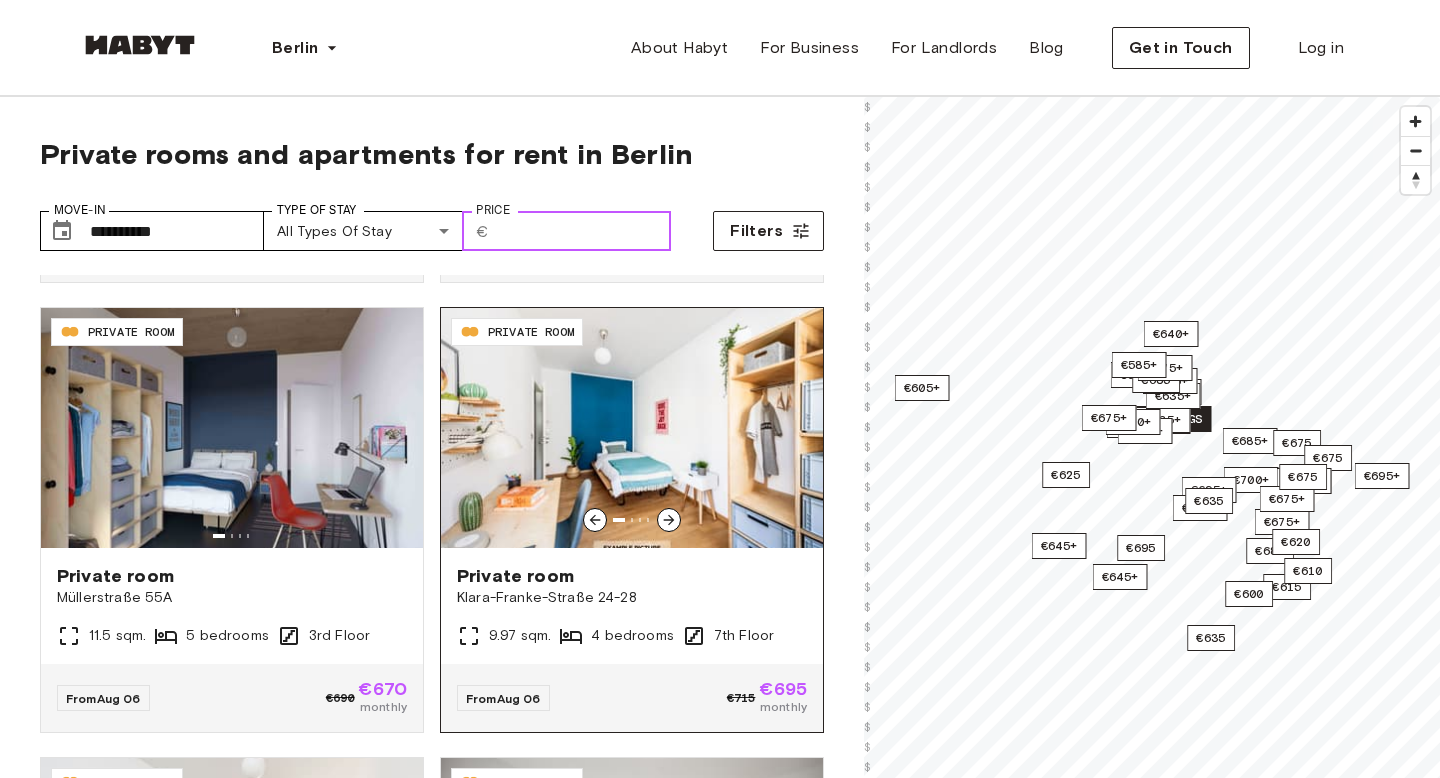 type on "***" 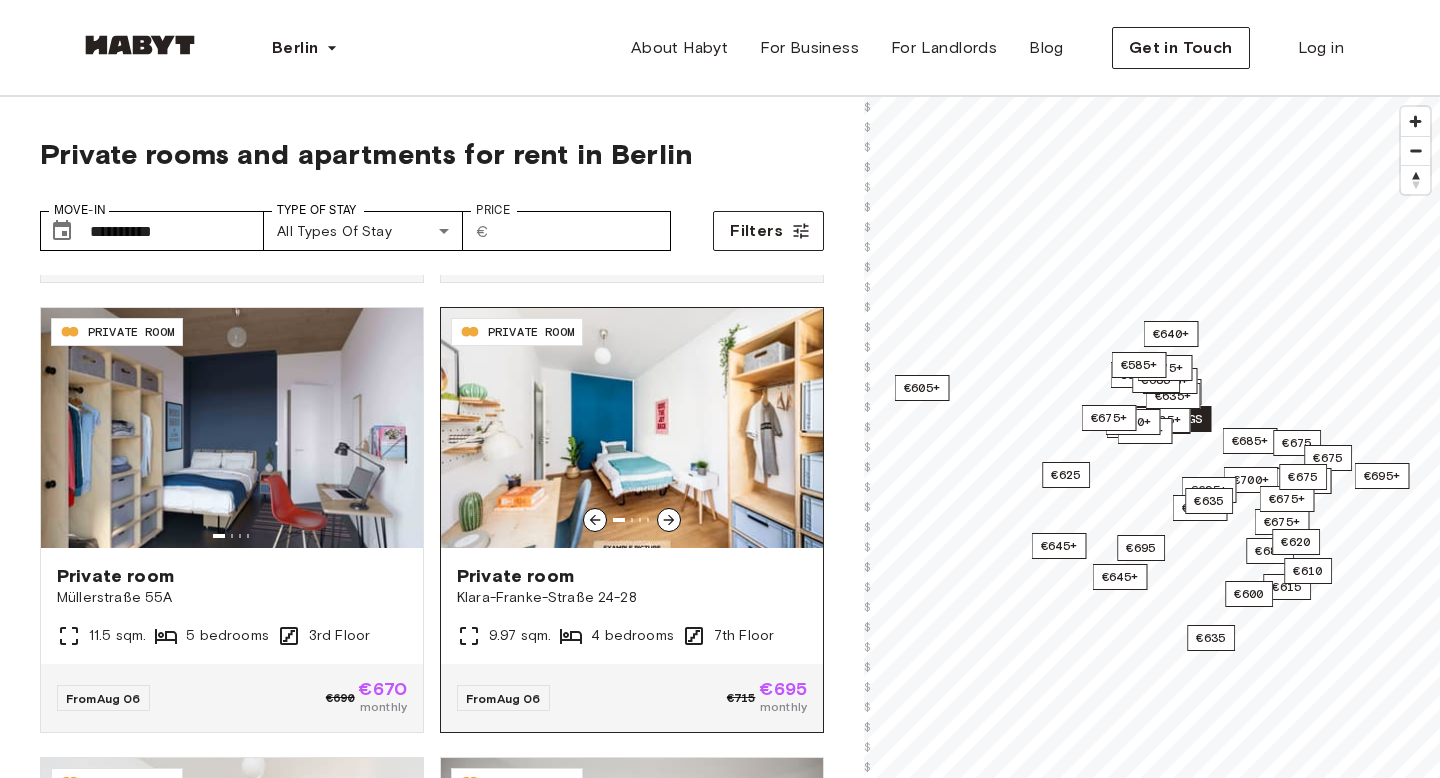 click 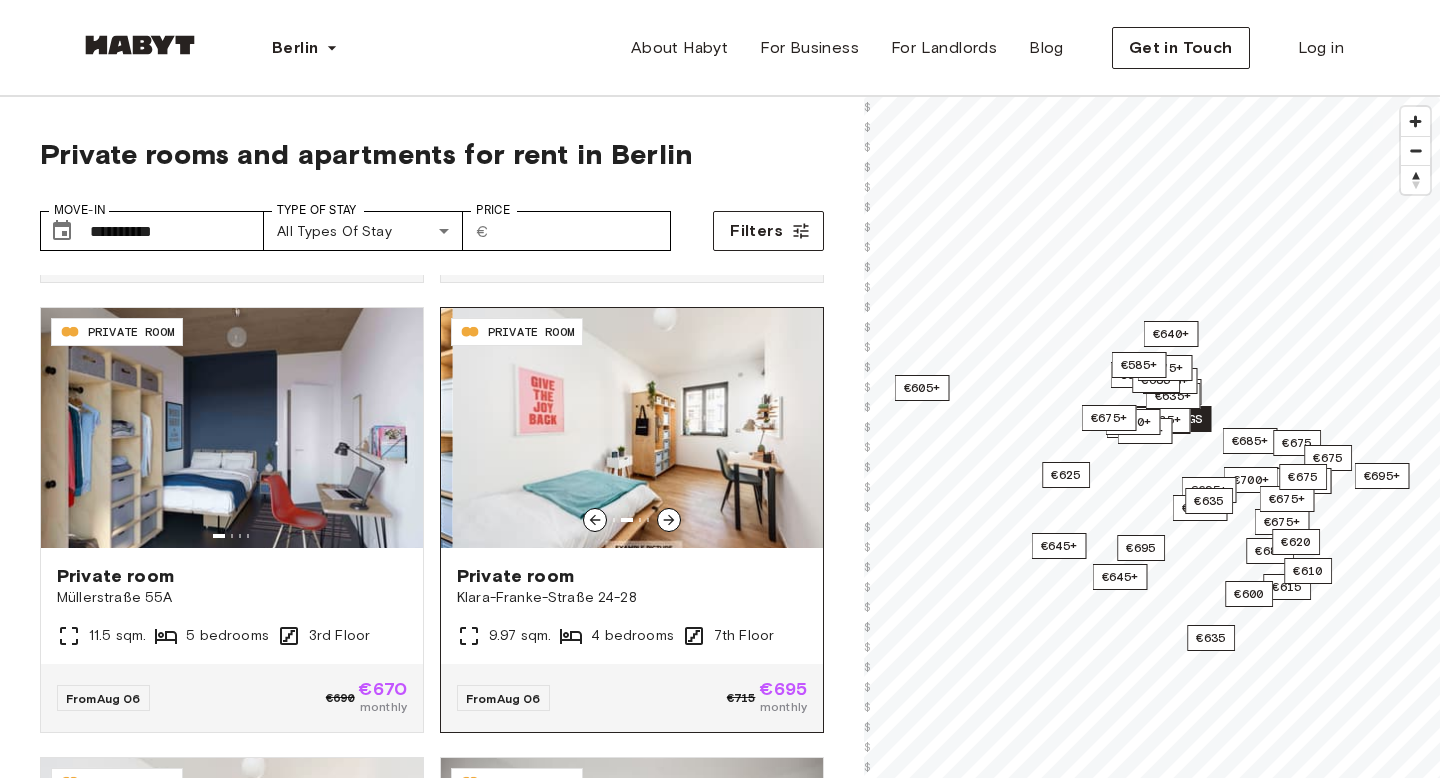 click 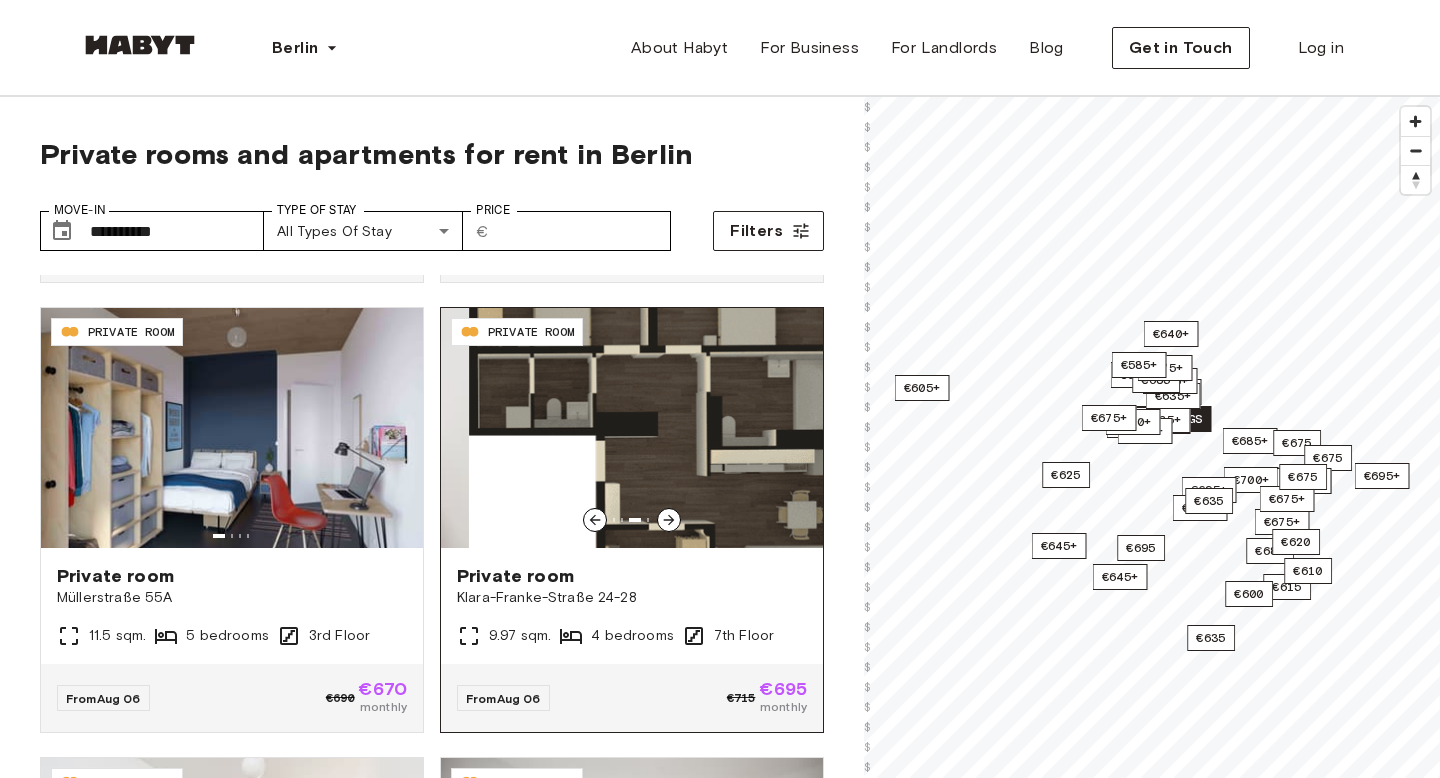 click 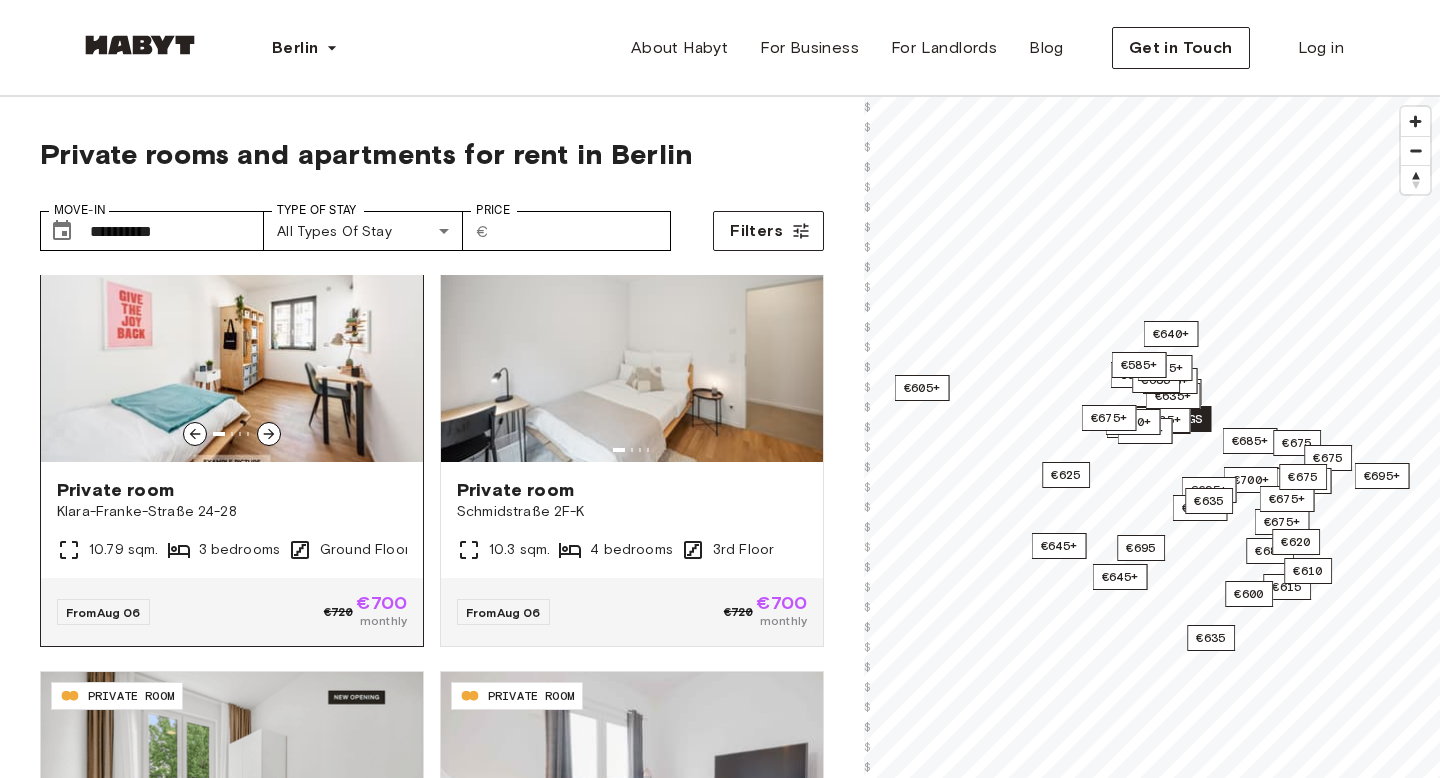 scroll, scrollTop: 972, scrollLeft: 0, axis: vertical 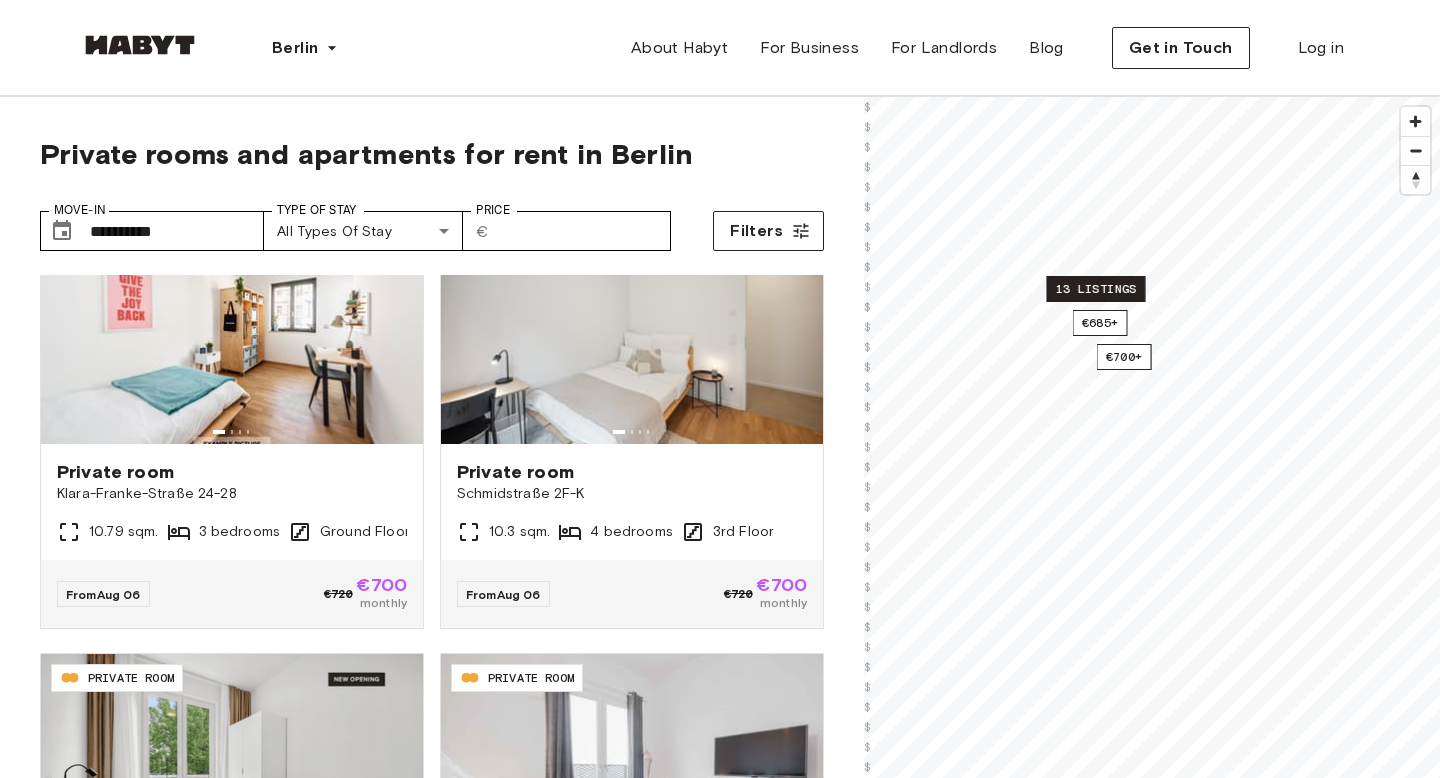 click on "13 listings" at bounding box center [1095, 289] 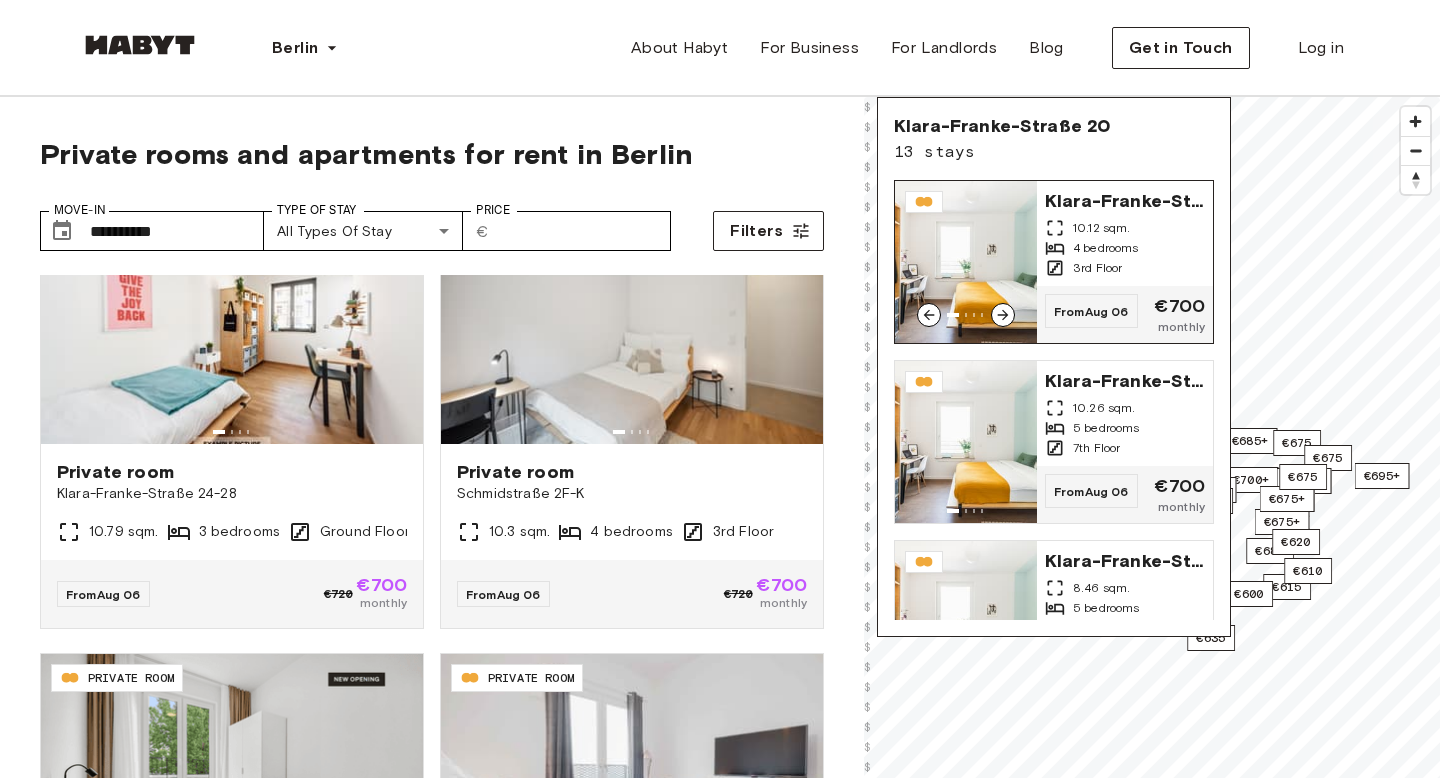 click on "Klara-Franke-Straße 20" at bounding box center (1125, 199) 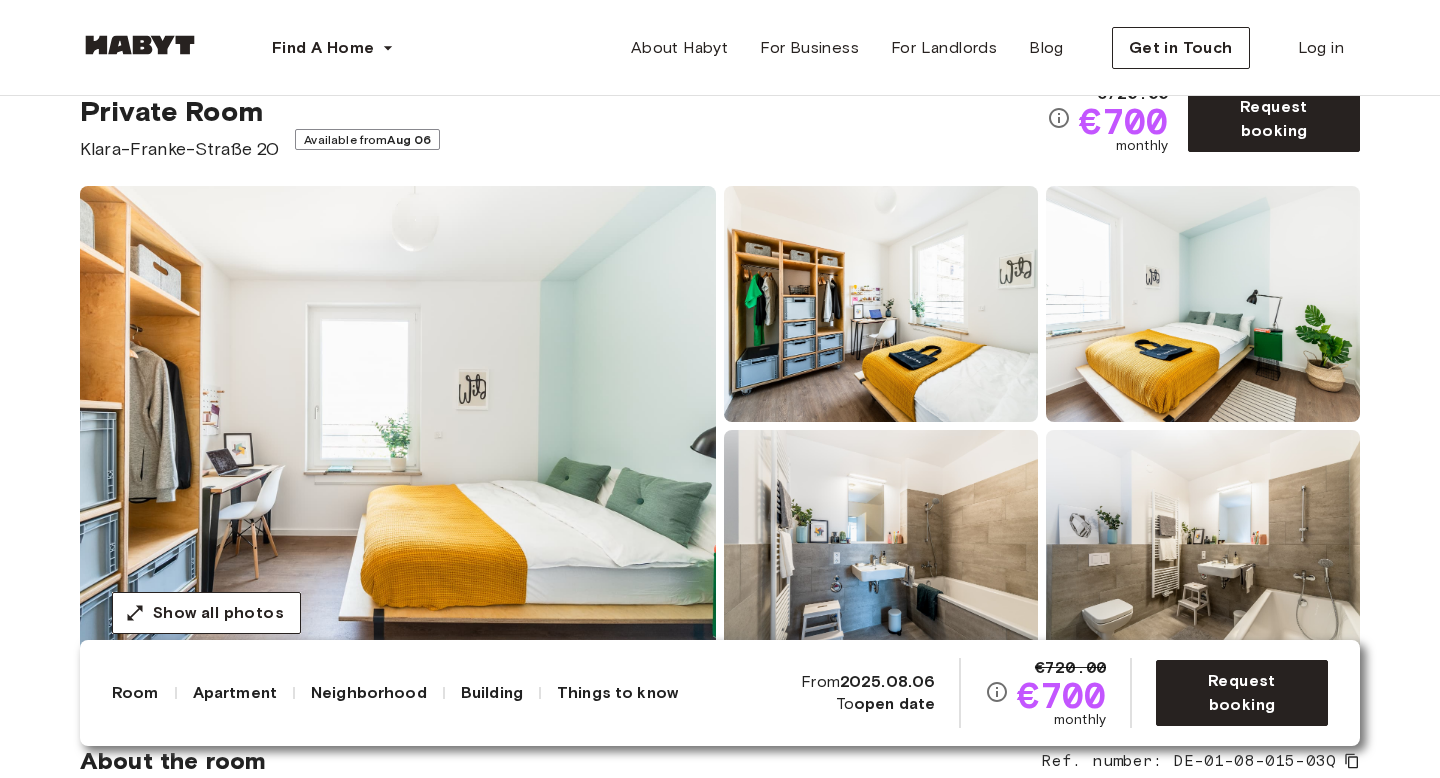 scroll, scrollTop: 157, scrollLeft: 0, axis: vertical 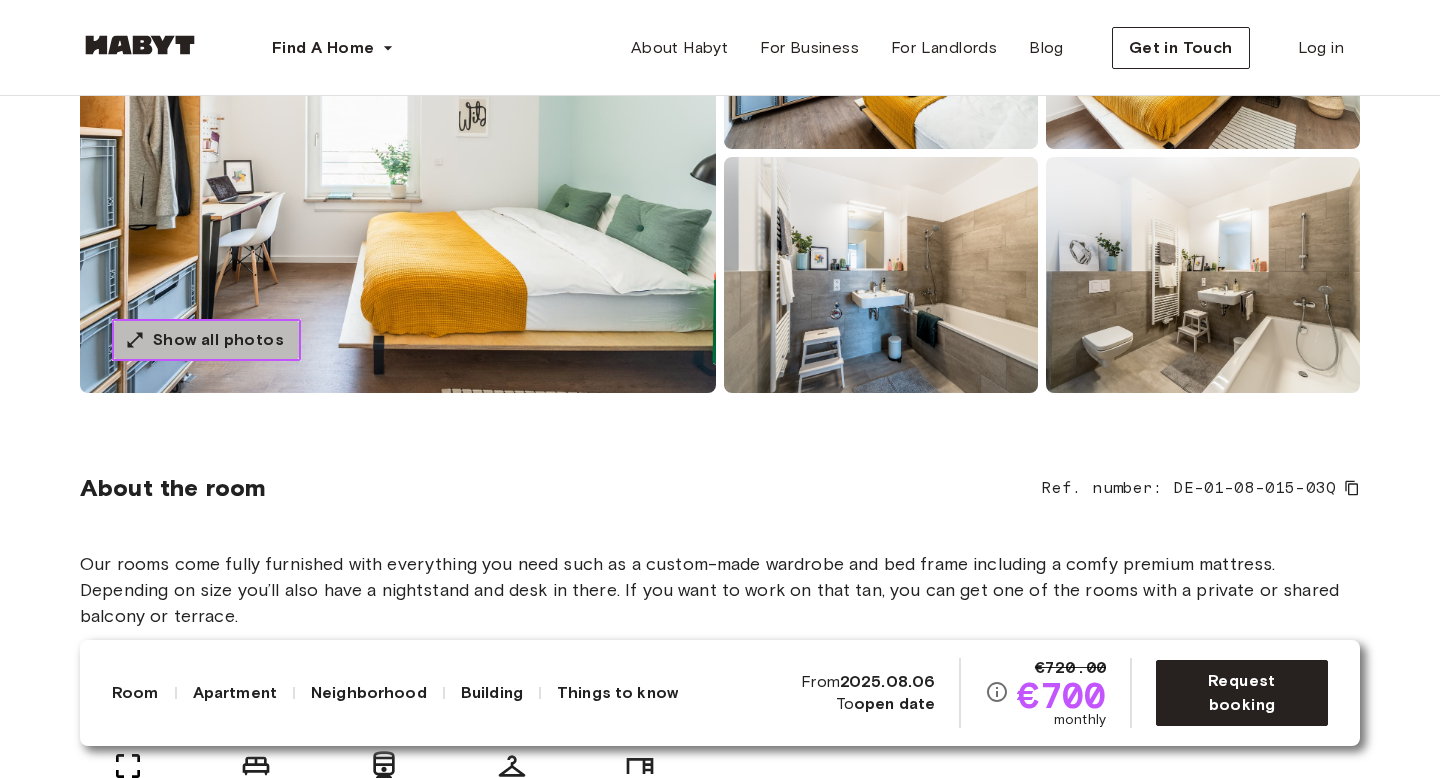 click on "Show all photos" at bounding box center (218, 340) 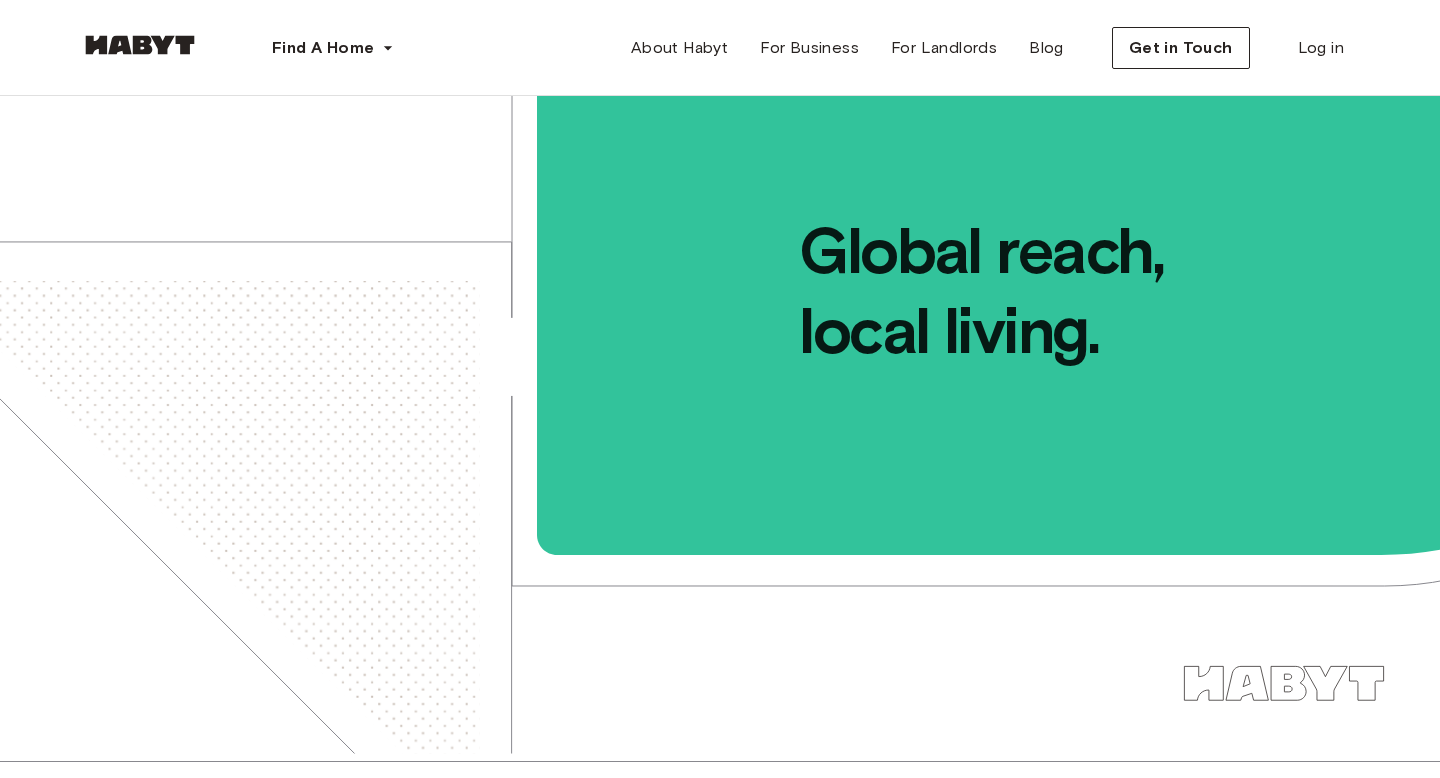scroll, scrollTop: 0, scrollLeft: 0, axis: both 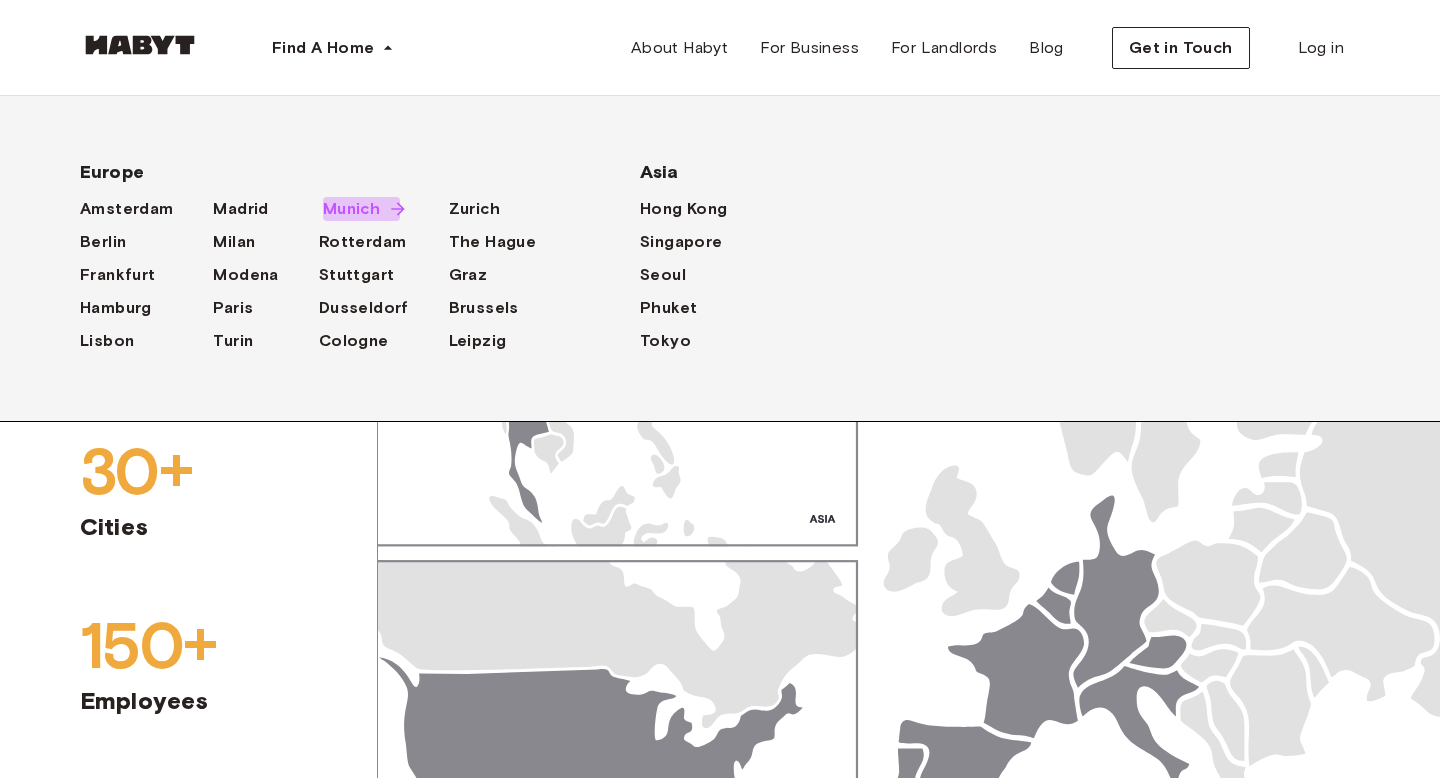 click on "Munich" at bounding box center [351, 209] 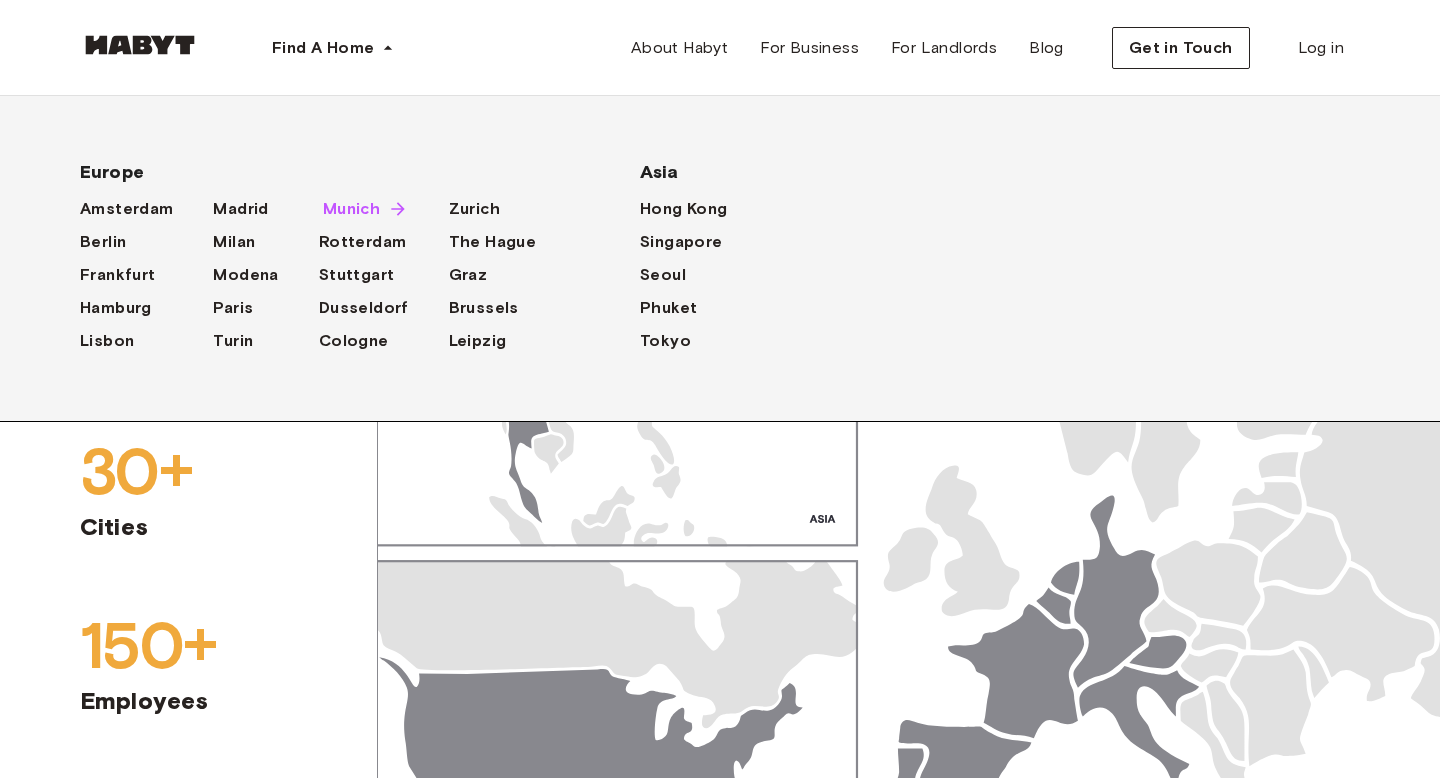 scroll, scrollTop: 0, scrollLeft: 0, axis: both 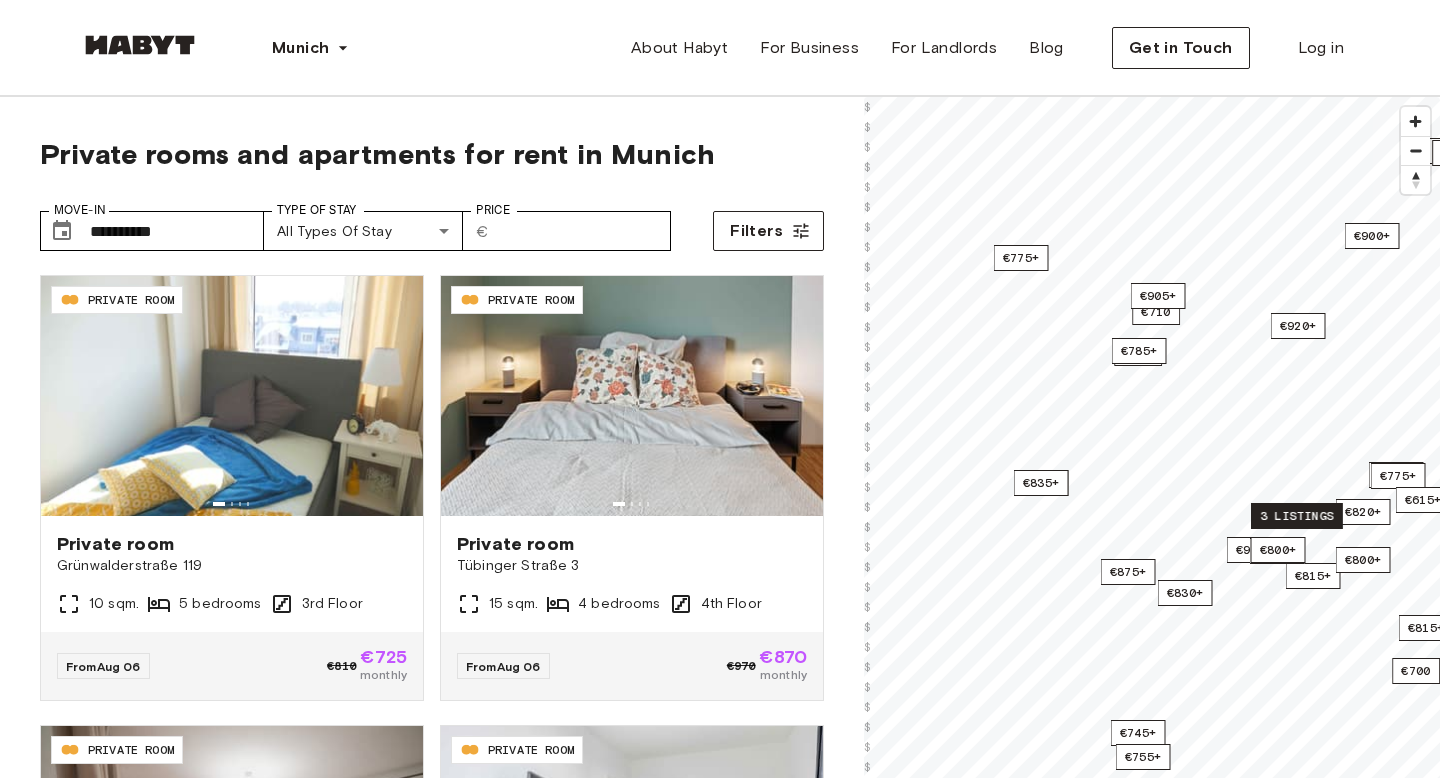 click on "3 listings" at bounding box center (1297, 516) 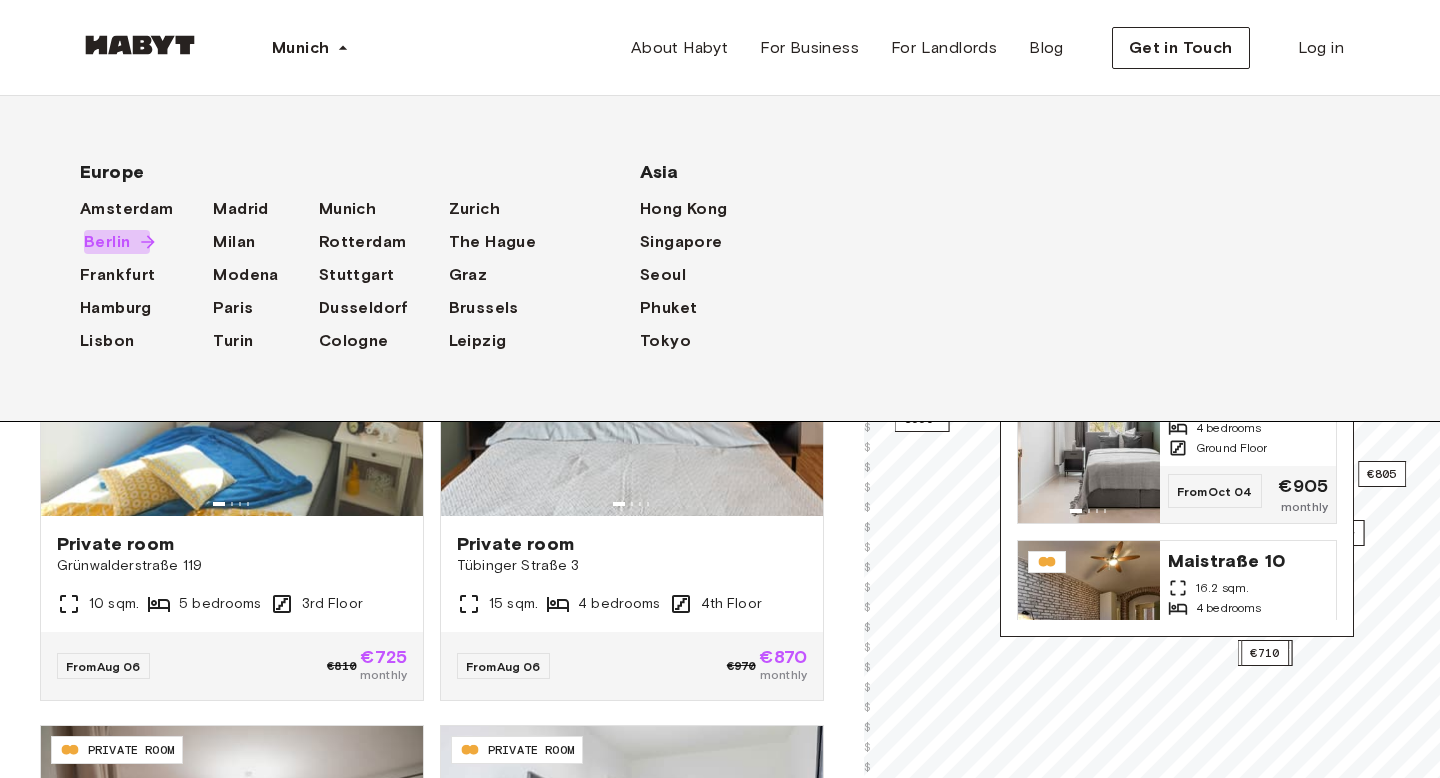 click on "Berlin" at bounding box center [107, 242] 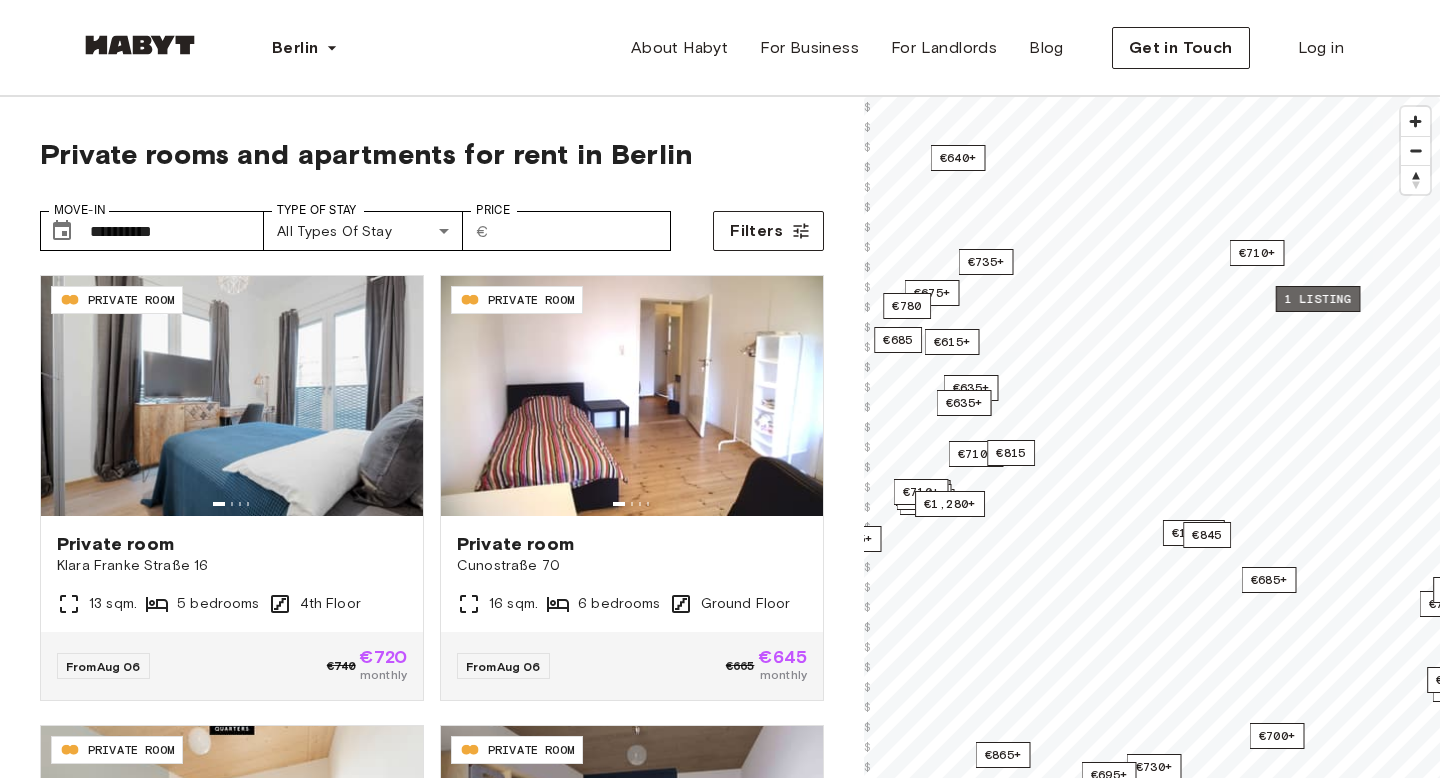 click on "1 listing" at bounding box center (1318, 299) 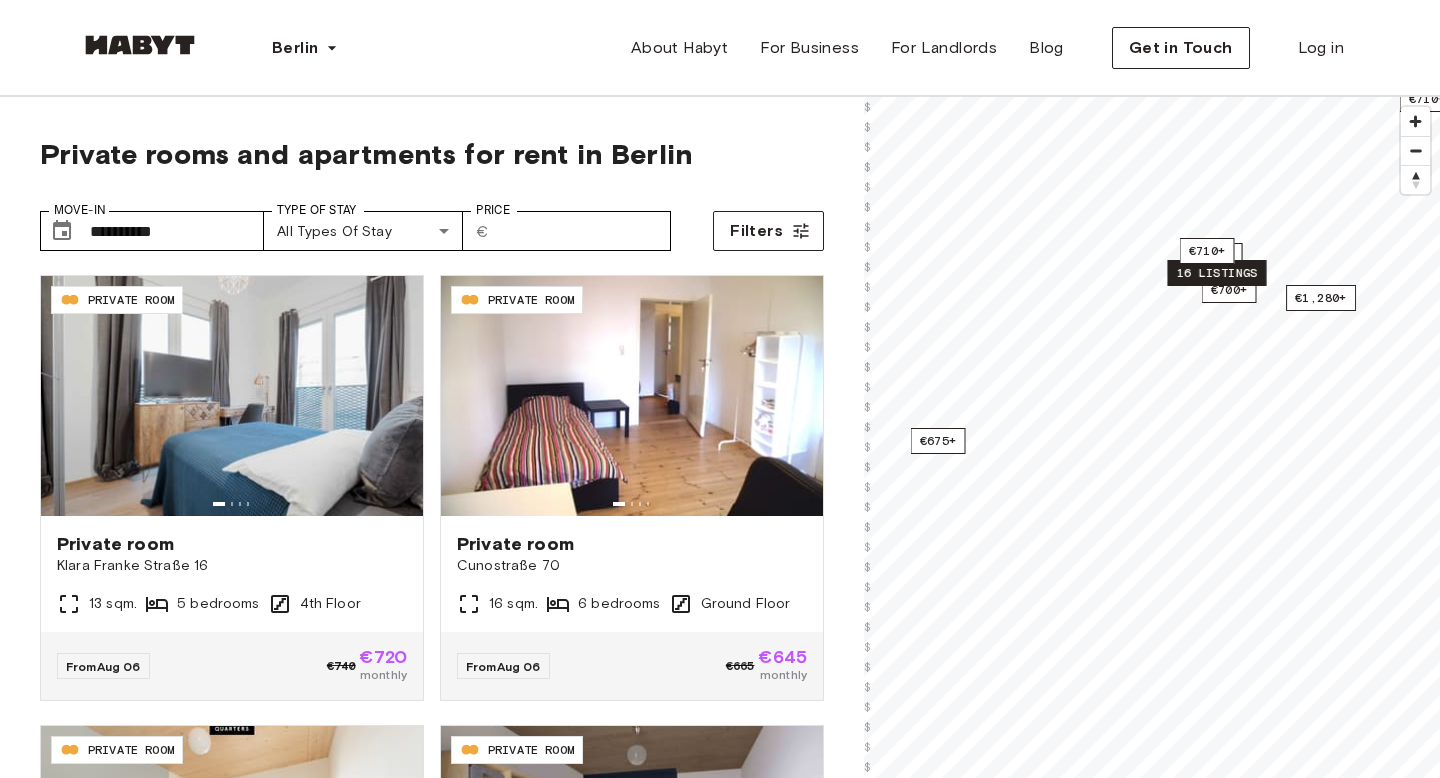 click on "16 listings" at bounding box center (1216, 273) 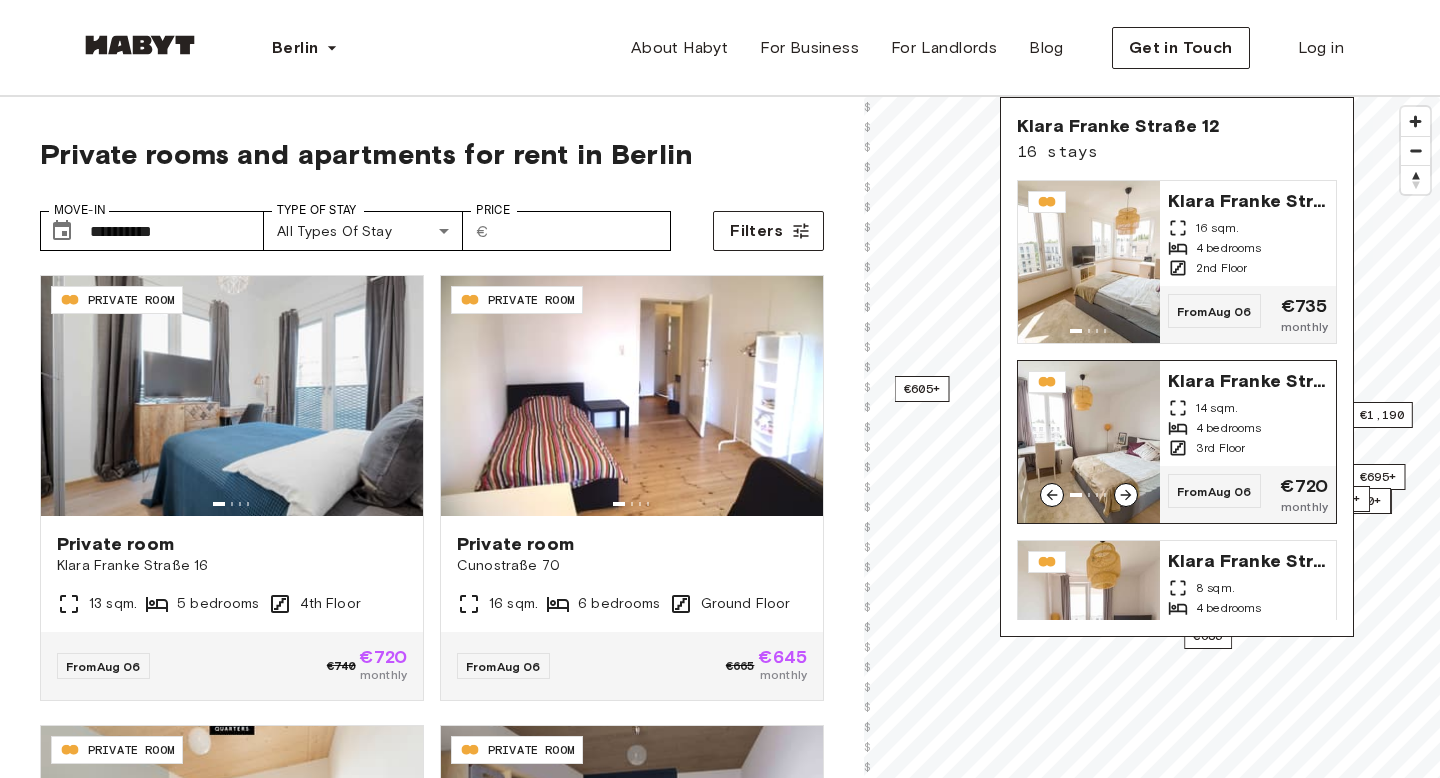 click on "Klara Franke Straße 12" at bounding box center [1248, 379] 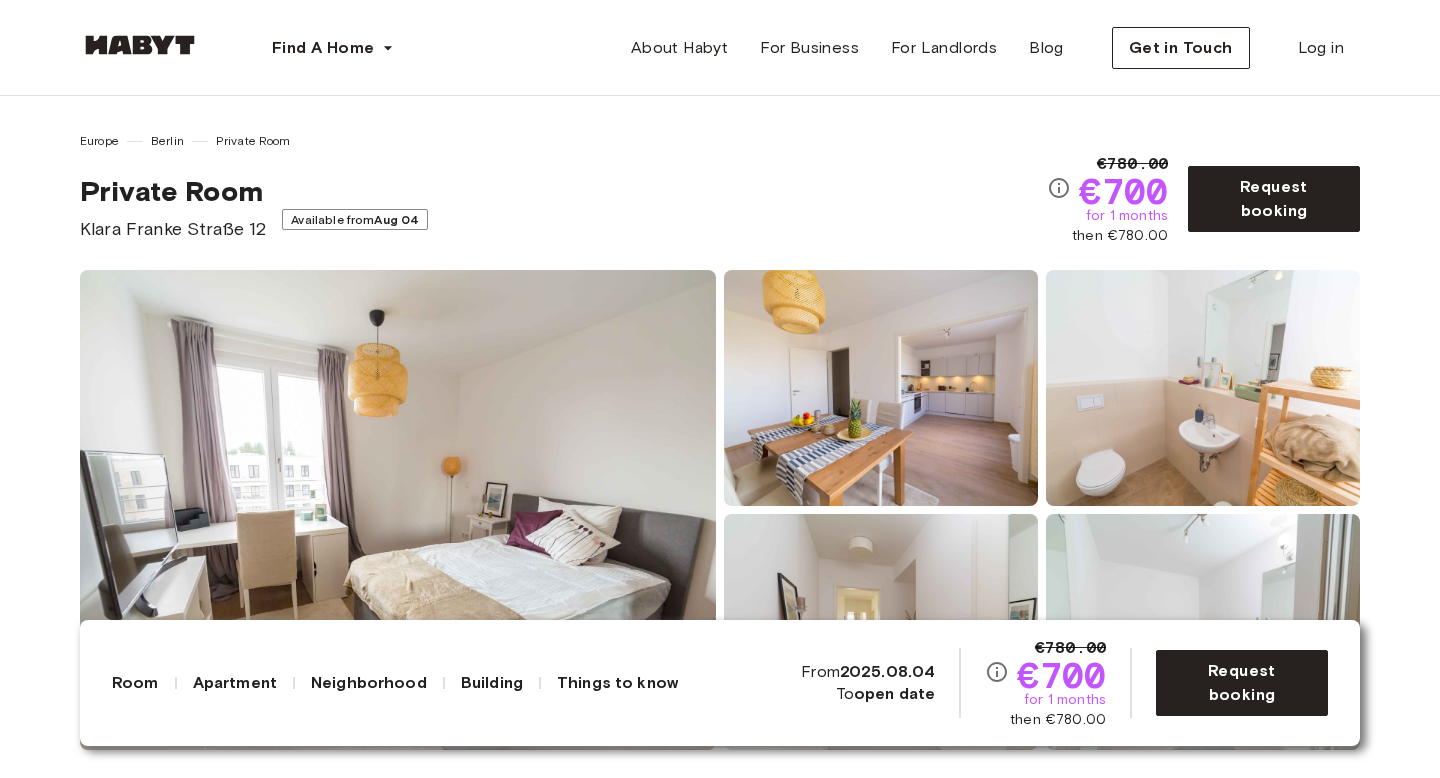 scroll, scrollTop: 0, scrollLeft: 0, axis: both 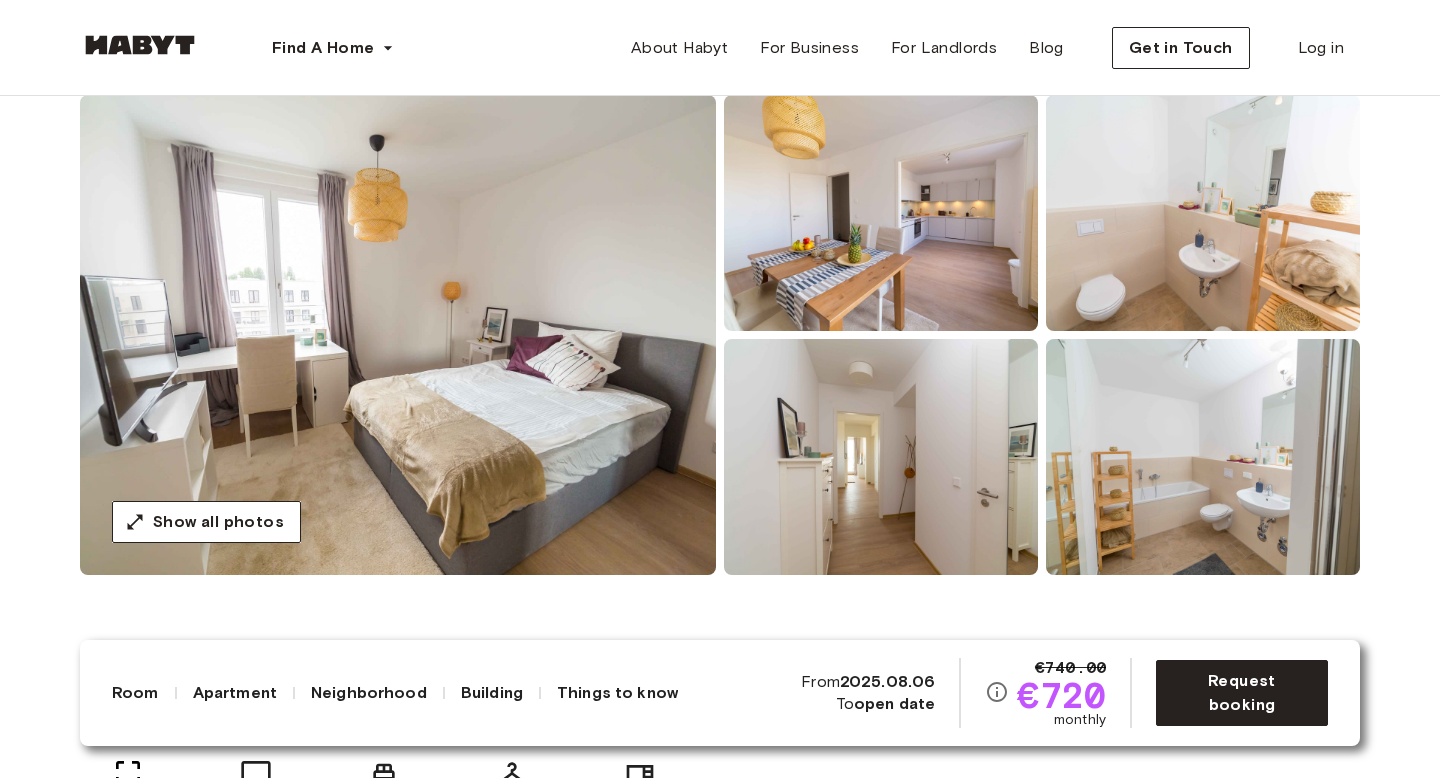 click at bounding box center [881, 213] 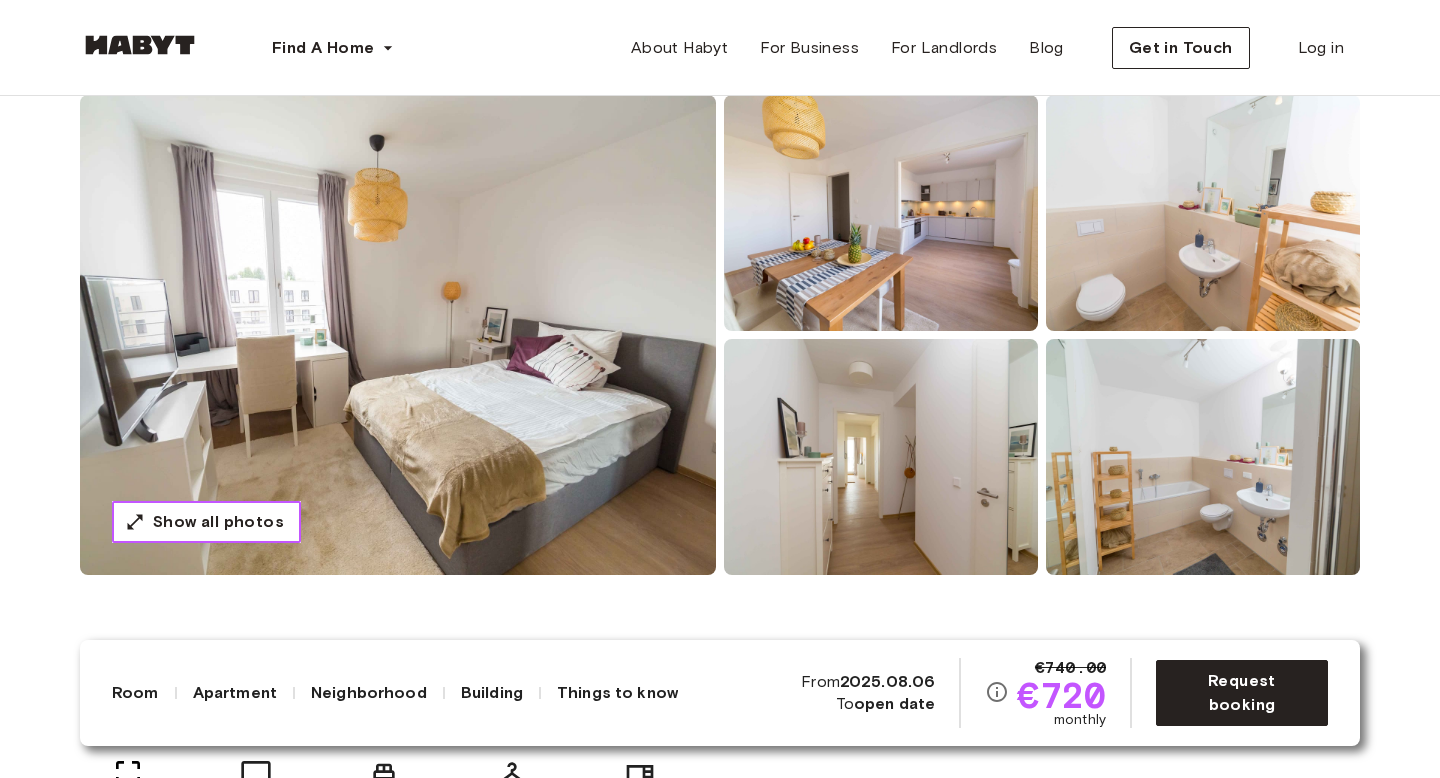 click on "Show all photos" at bounding box center [206, 522] 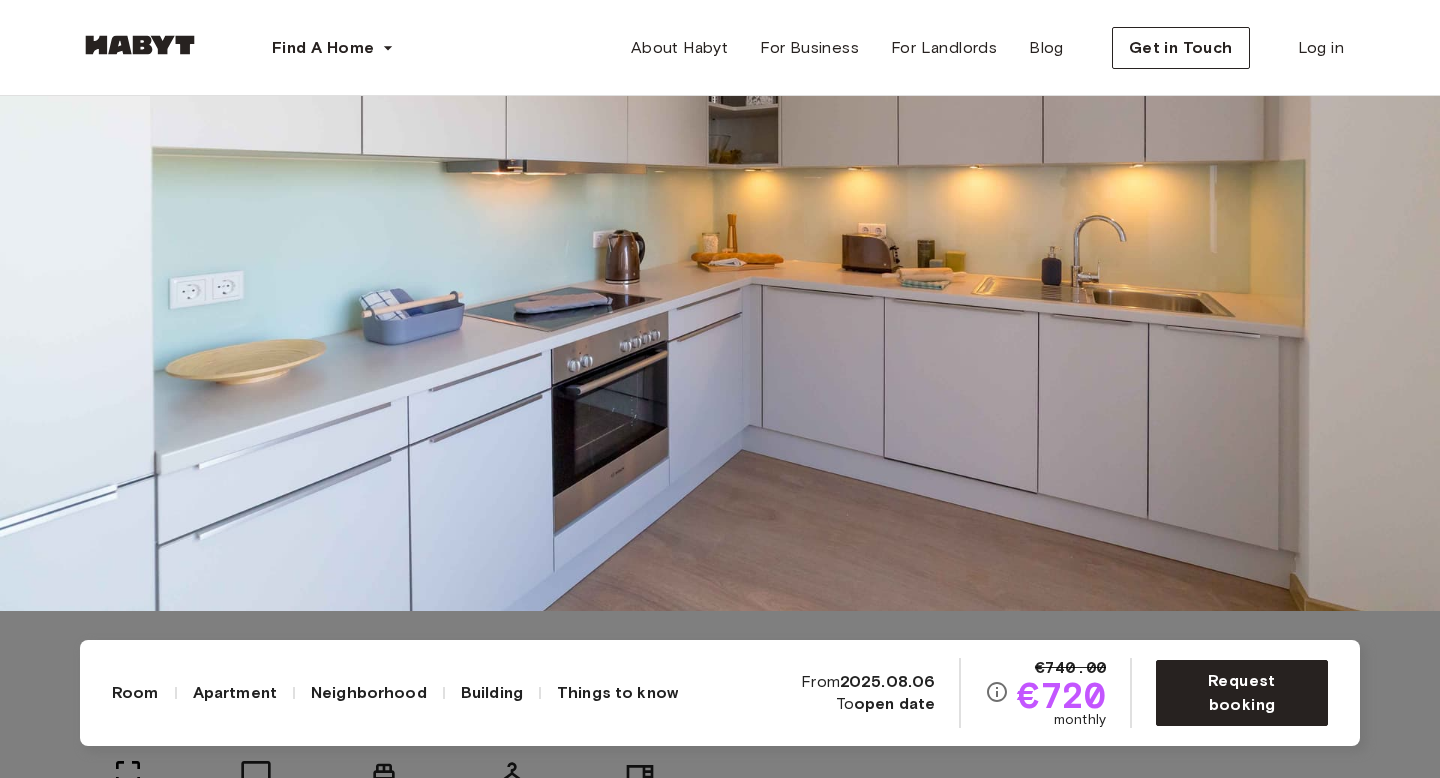 click 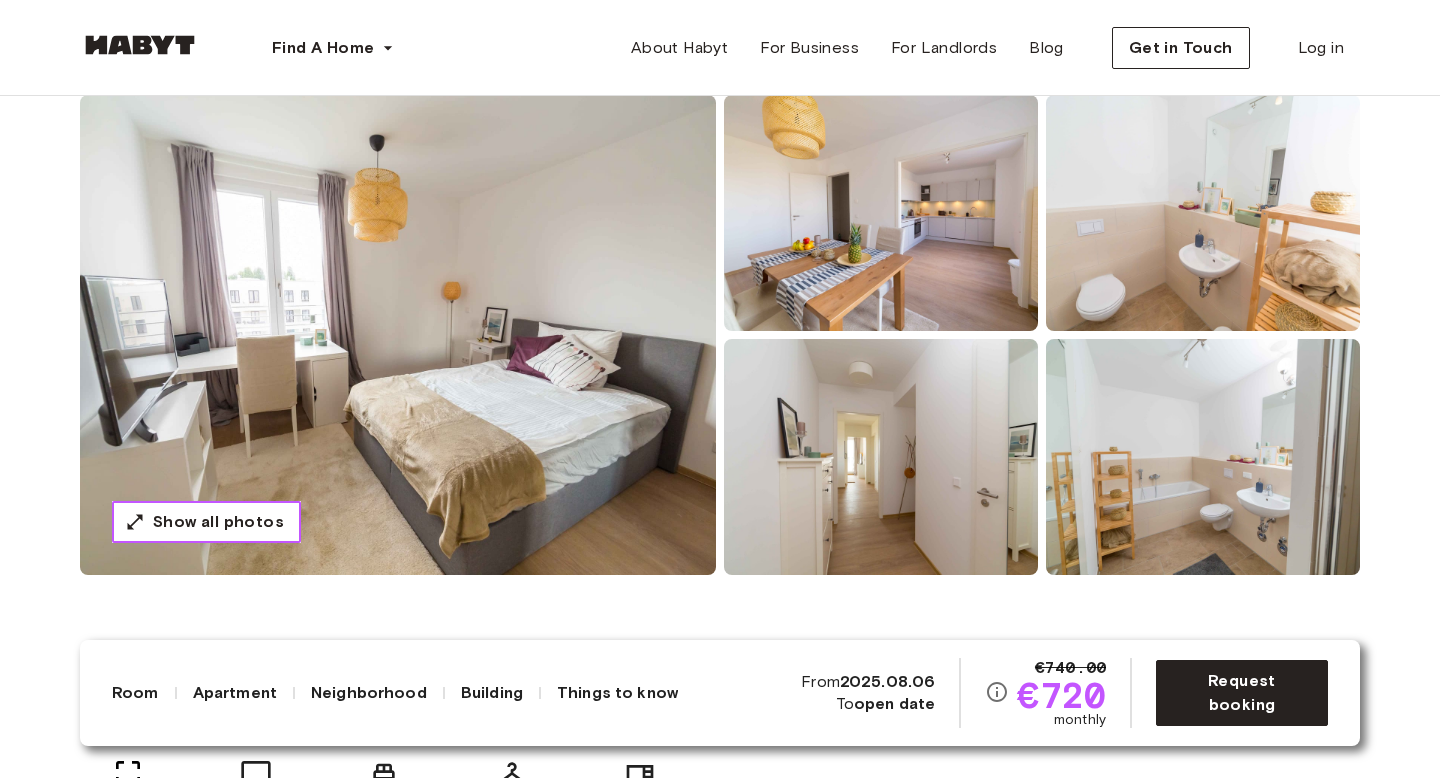 scroll, scrollTop: 0, scrollLeft: 0, axis: both 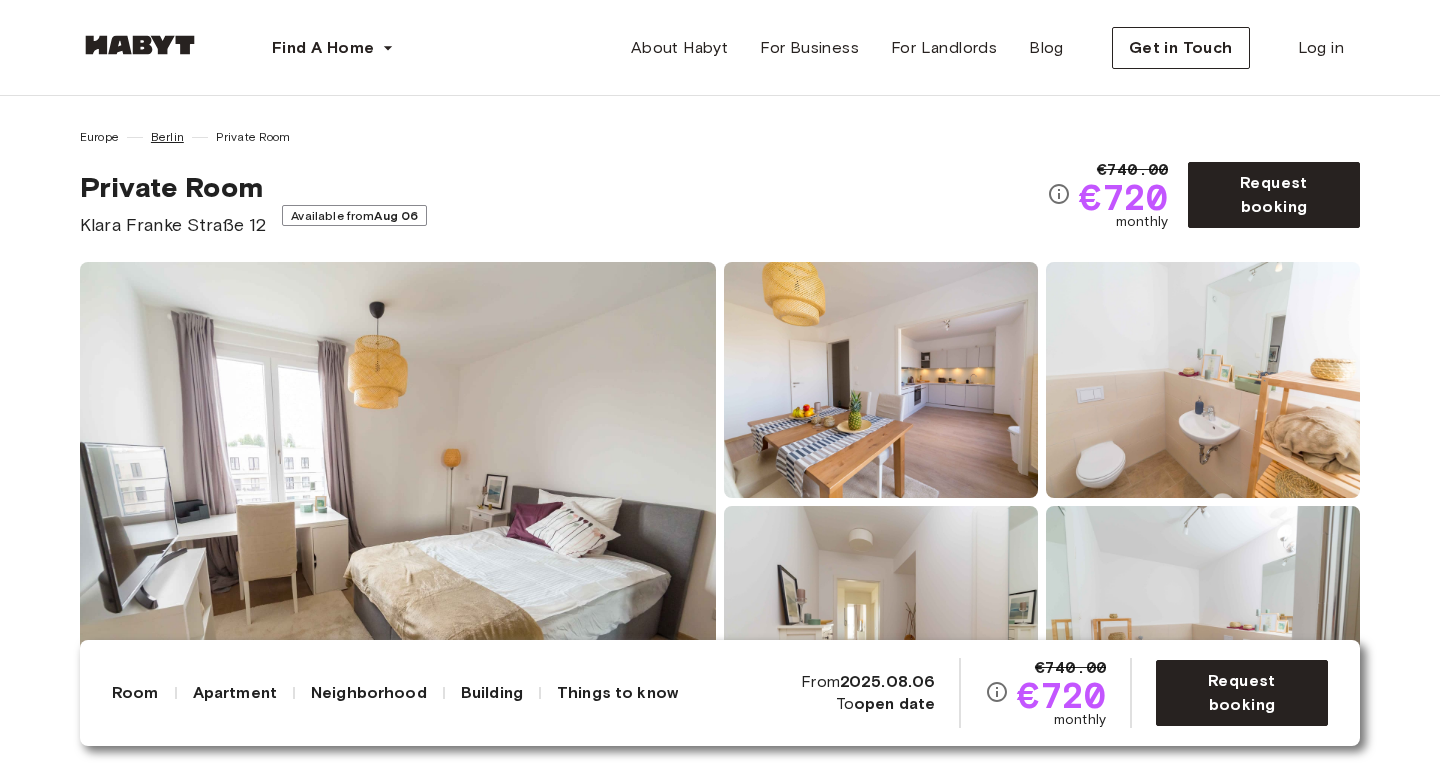 click on "Berlin" at bounding box center [167, 137] 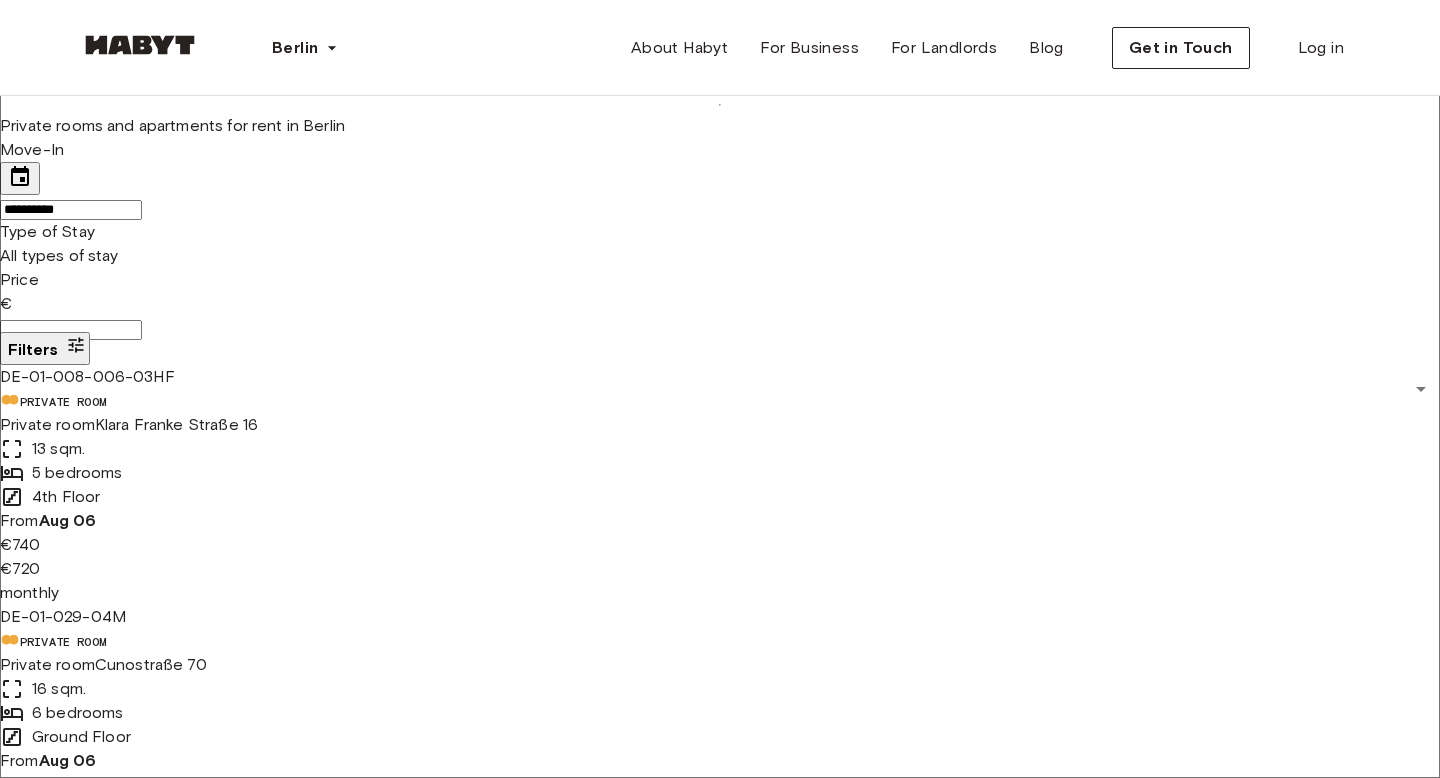 click on "2 listings" at bounding box center (22, 5507) 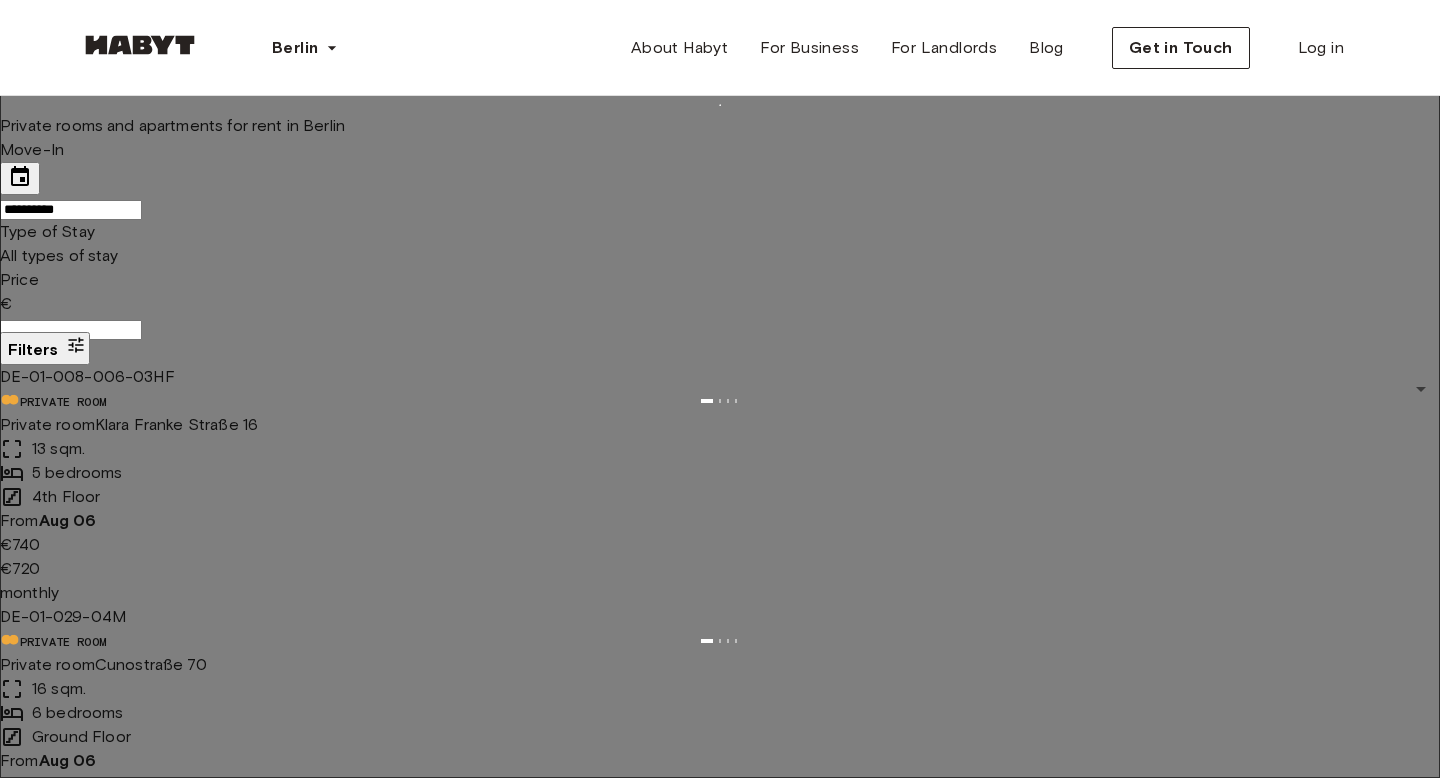 scroll, scrollTop: 1135, scrollLeft: 0, axis: vertical 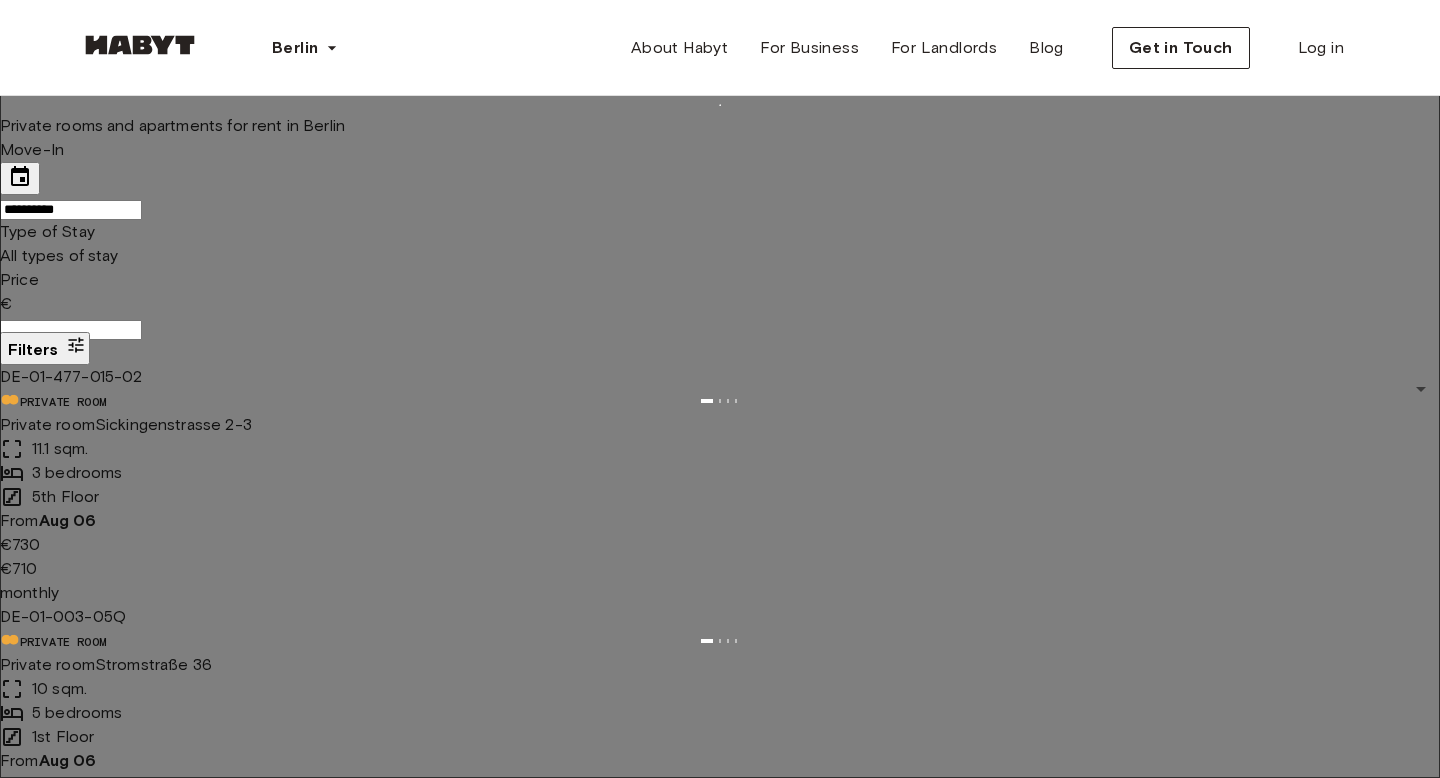 type on "**" 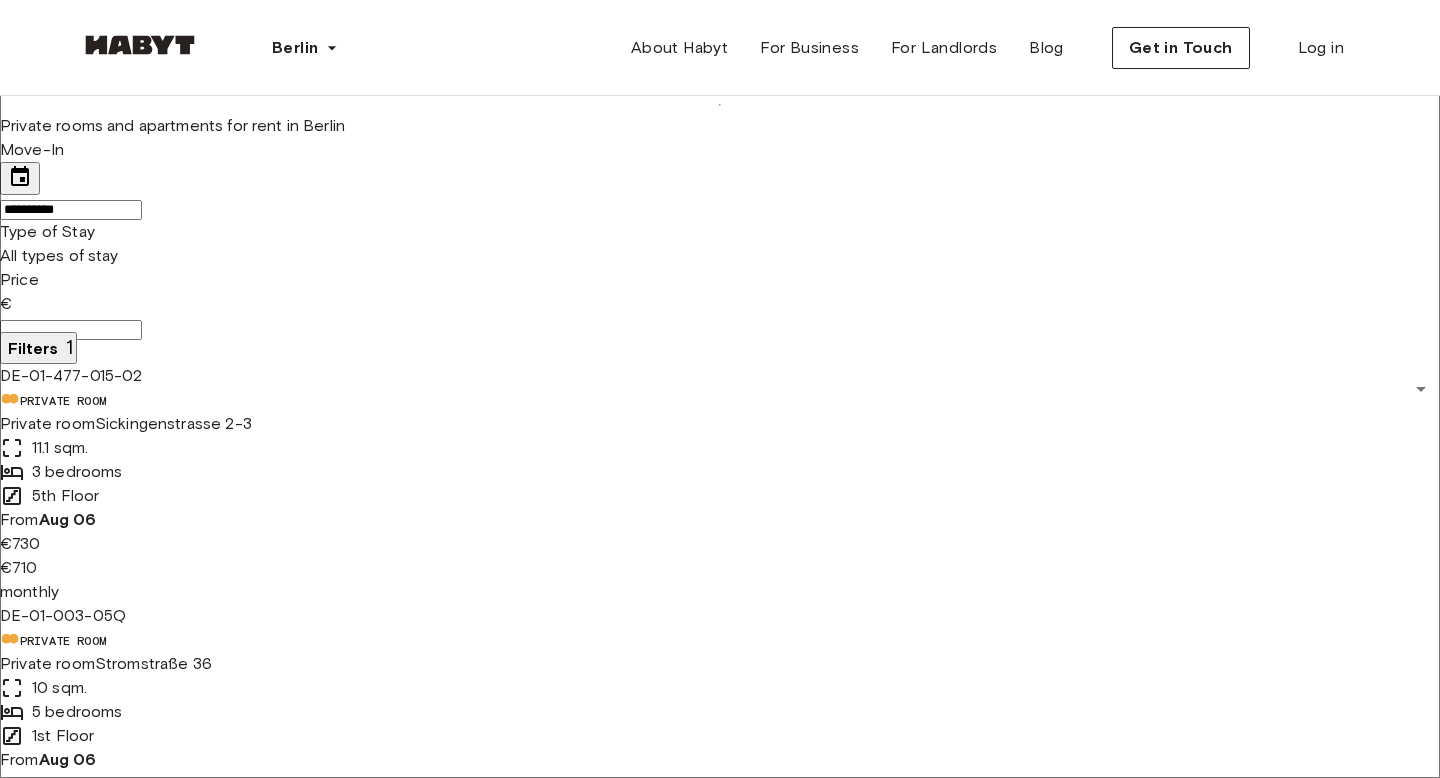 click on "2 listings" at bounding box center (275, 5545) 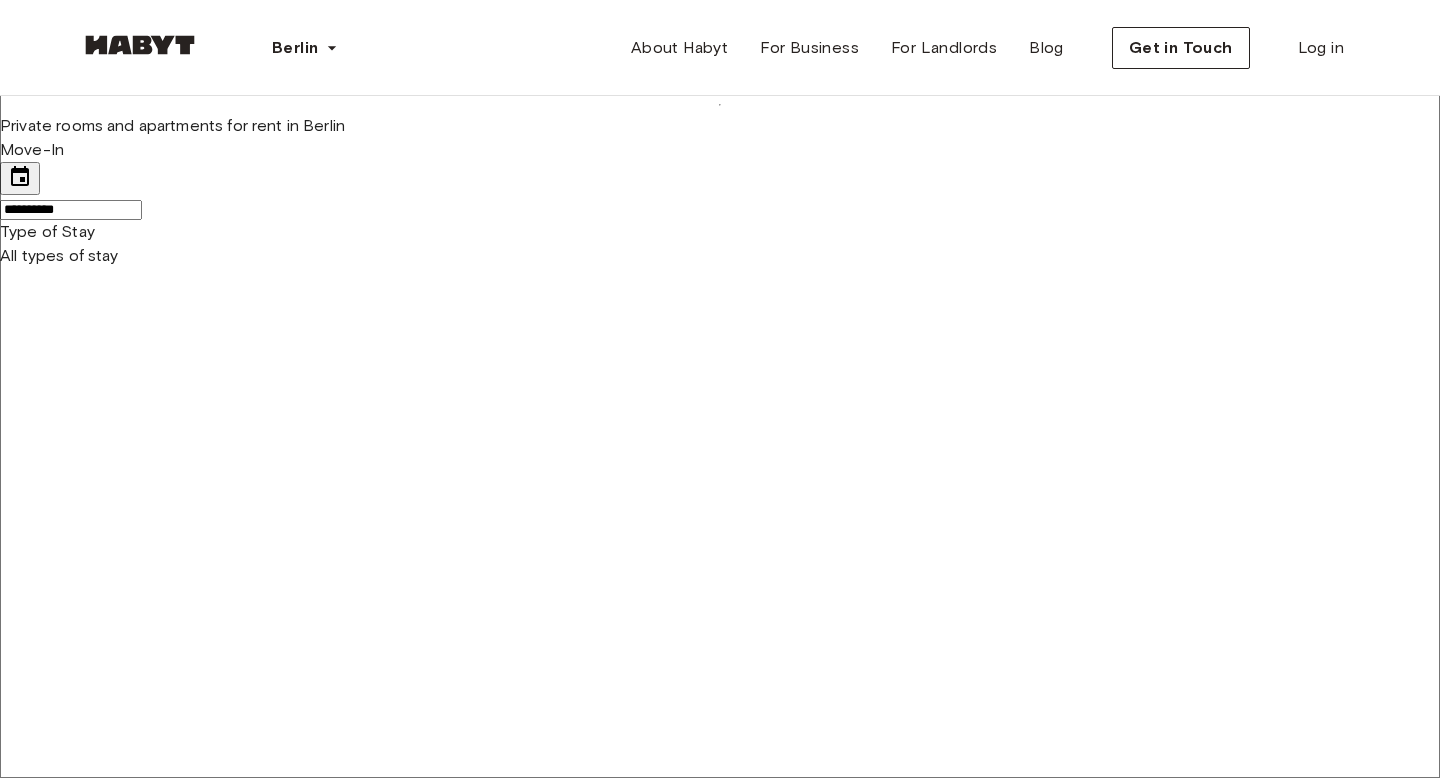 click on "**********" at bounding box center [720, 5497] 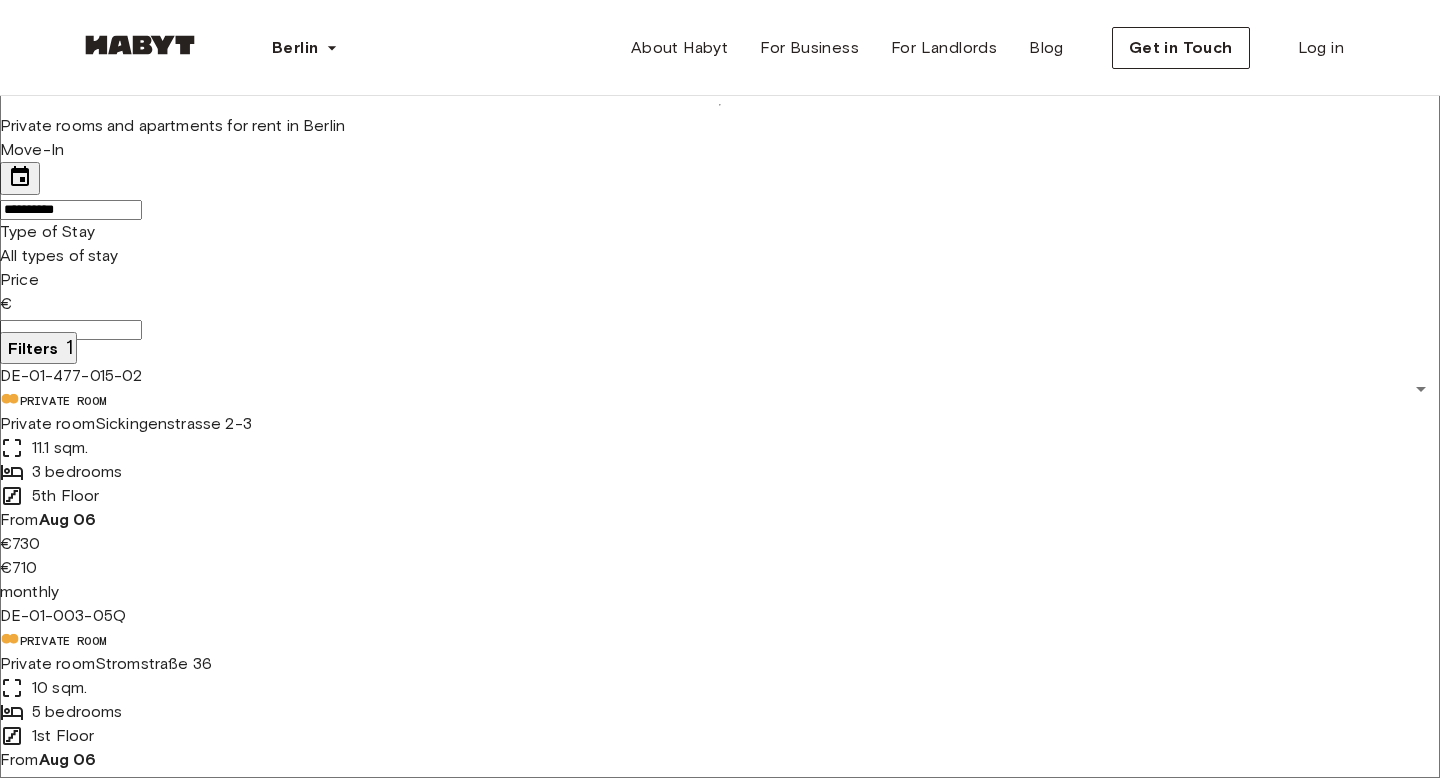 click on "Filters" at bounding box center [33, 348] 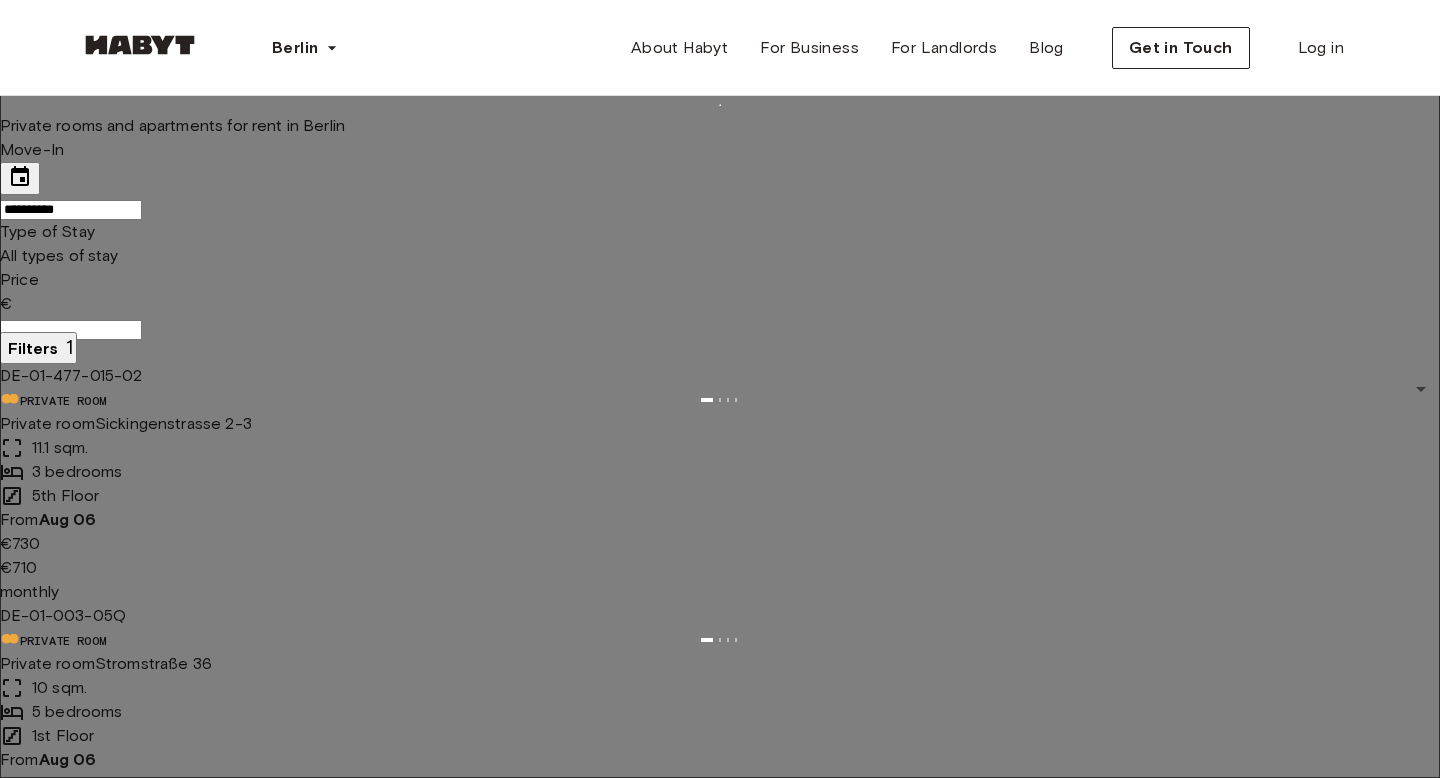 scroll, scrollTop: 1221, scrollLeft: 0, axis: vertical 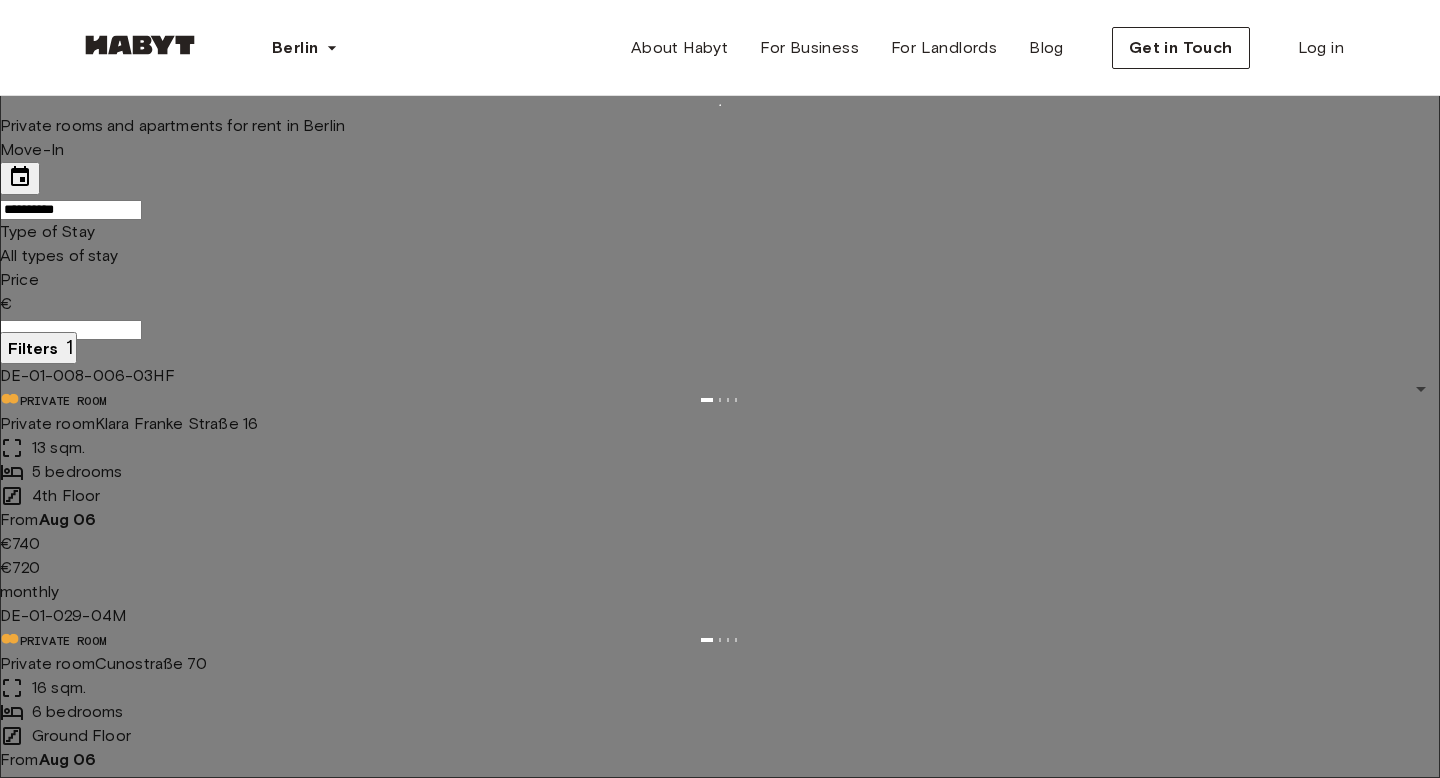 type on "**" 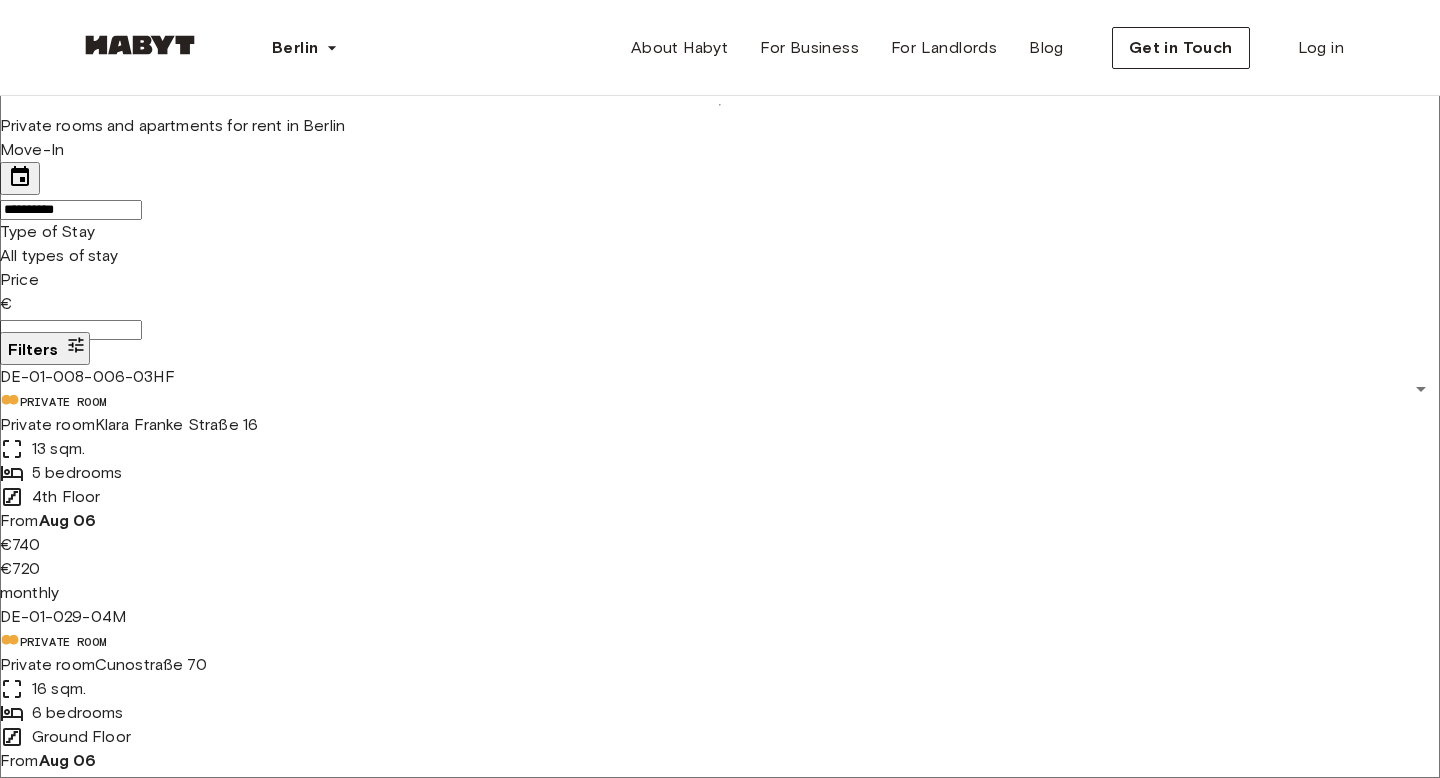 click on "34 listings" at bounding box center (242, 5336) 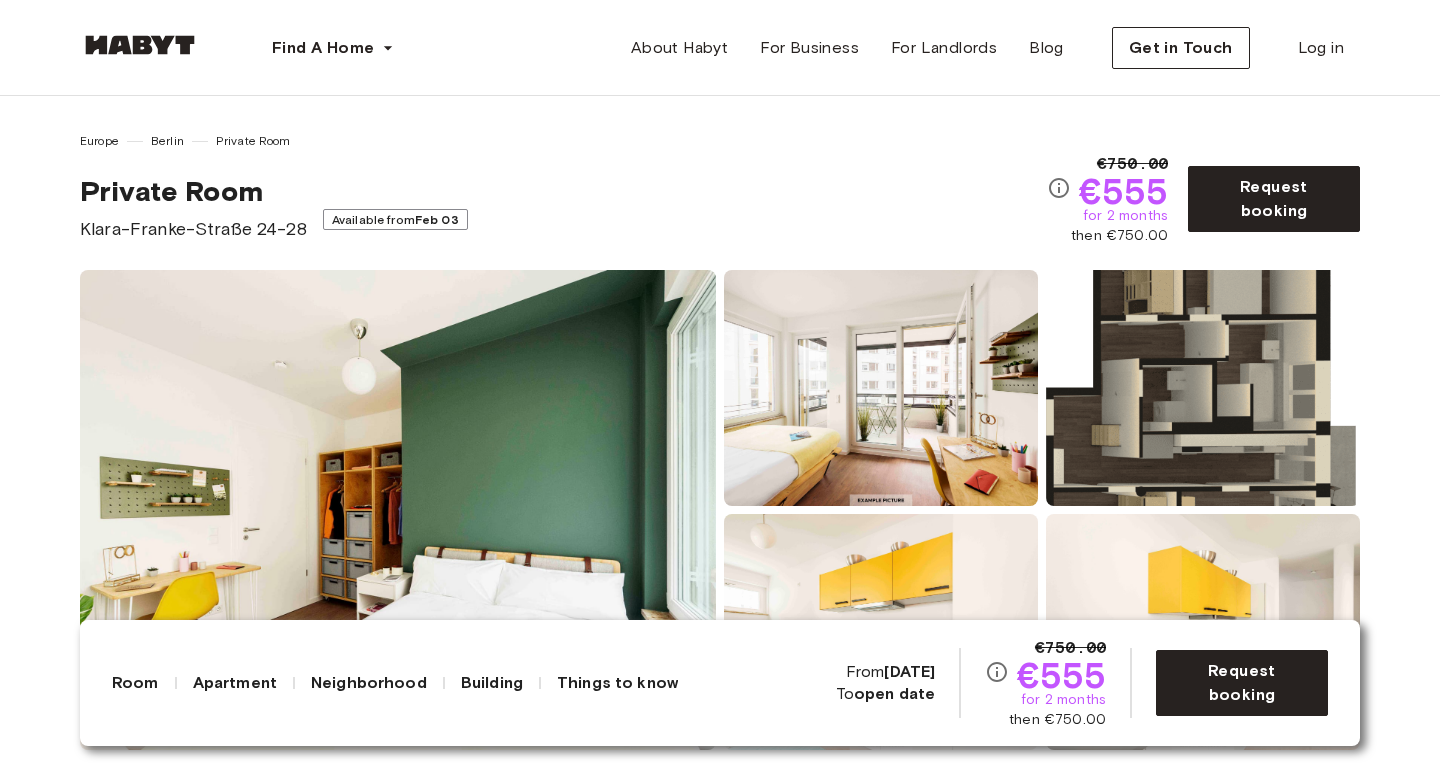 scroll, scrollTop: 368, scrollLeft: 0, axis: vertical 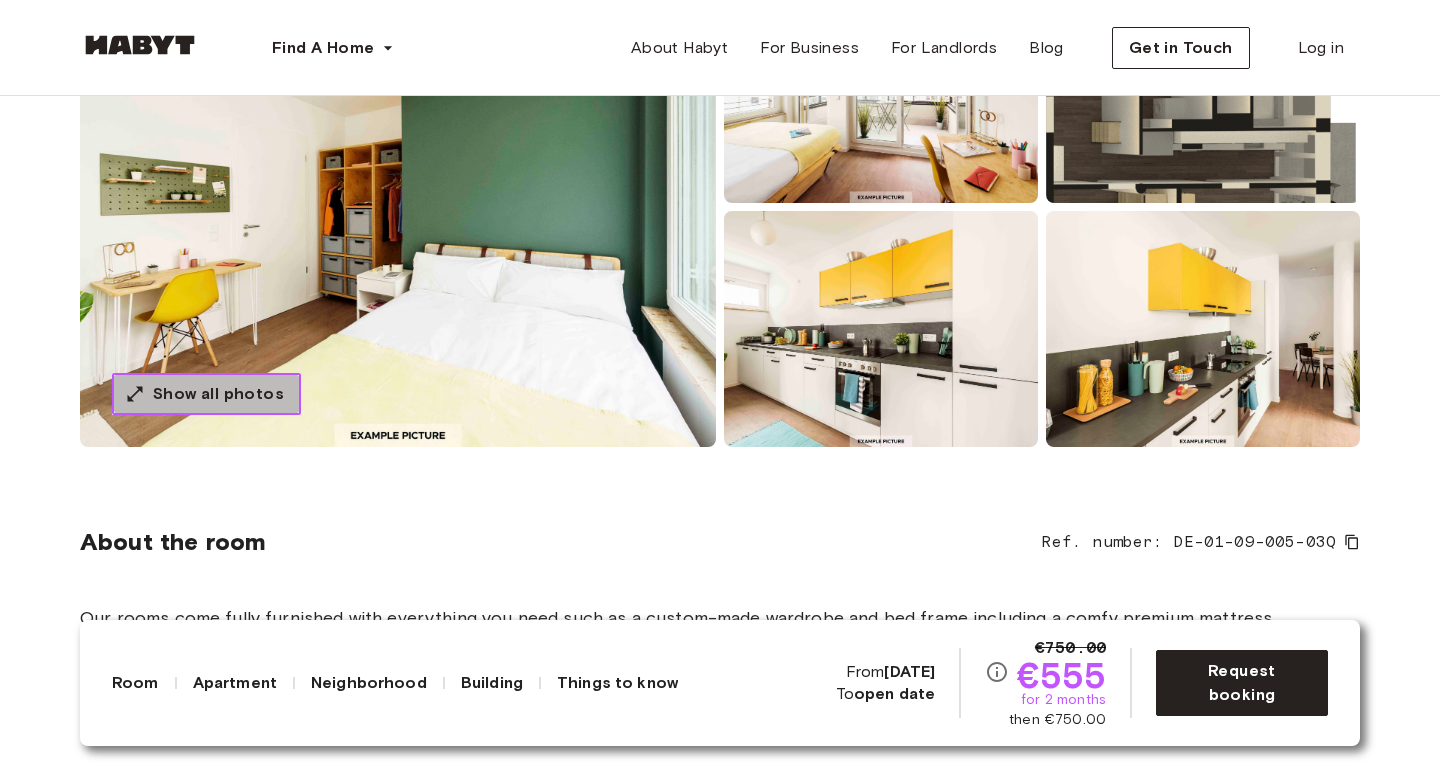 click on "Show all photos" at bounding box center (218, 394) 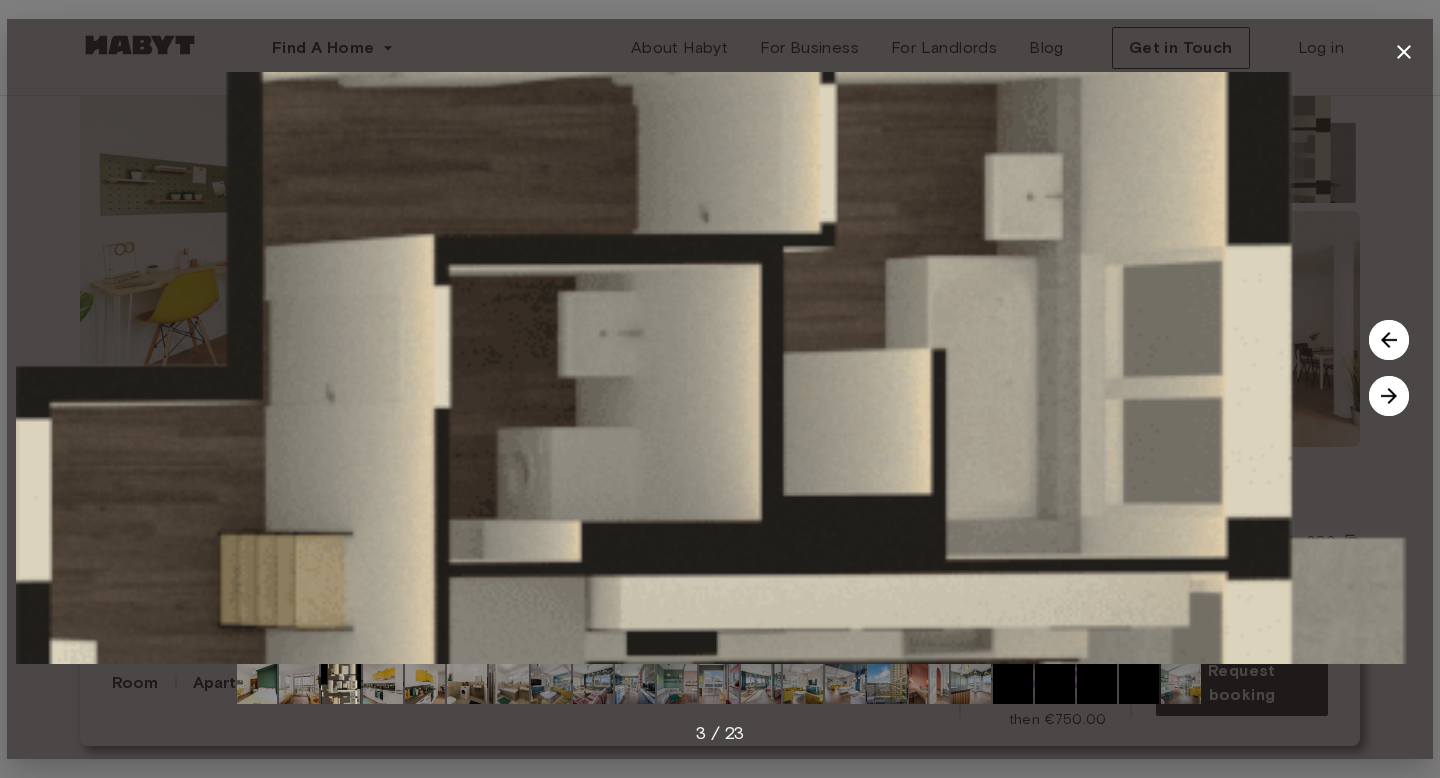 click 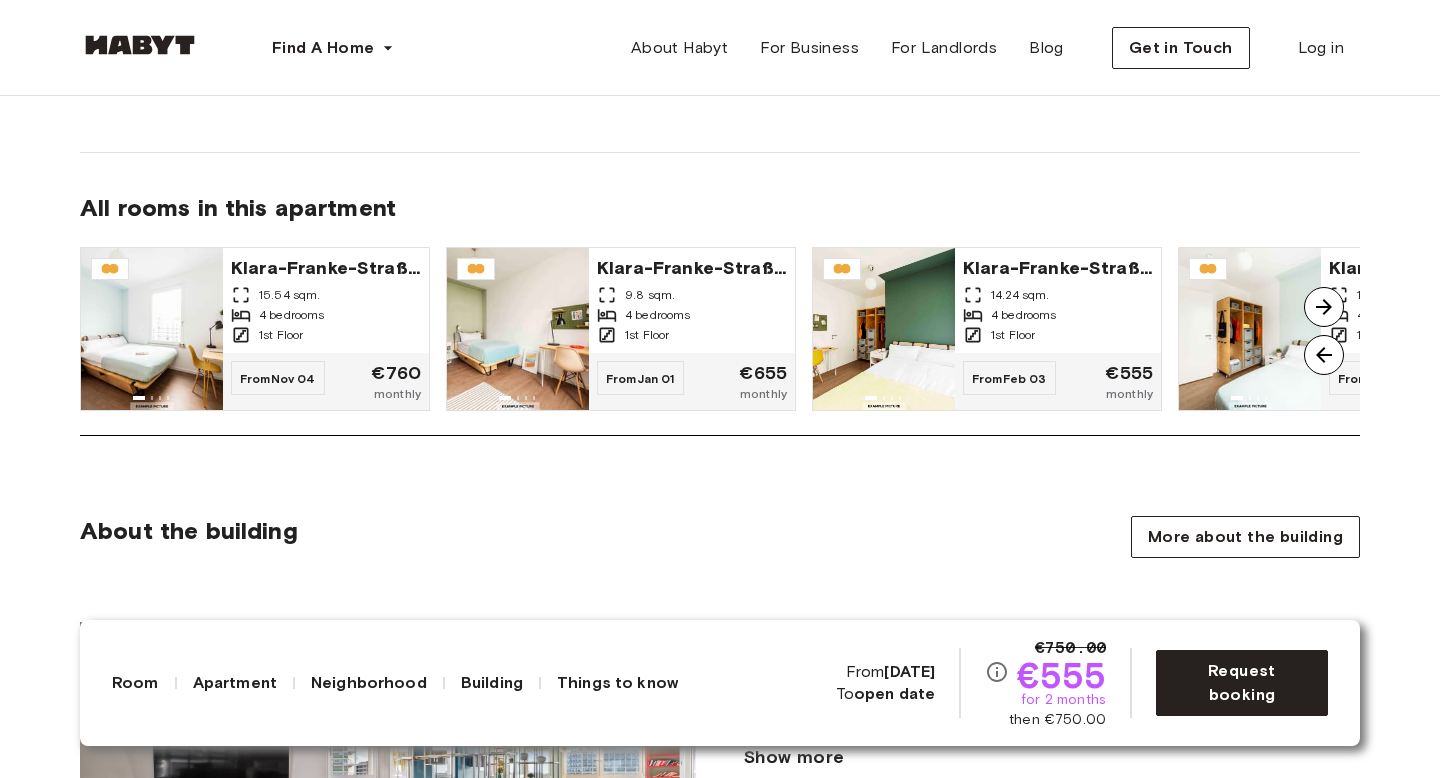 scroll, scrollTop: 1629, scrollLeft: 0, axis: vertical 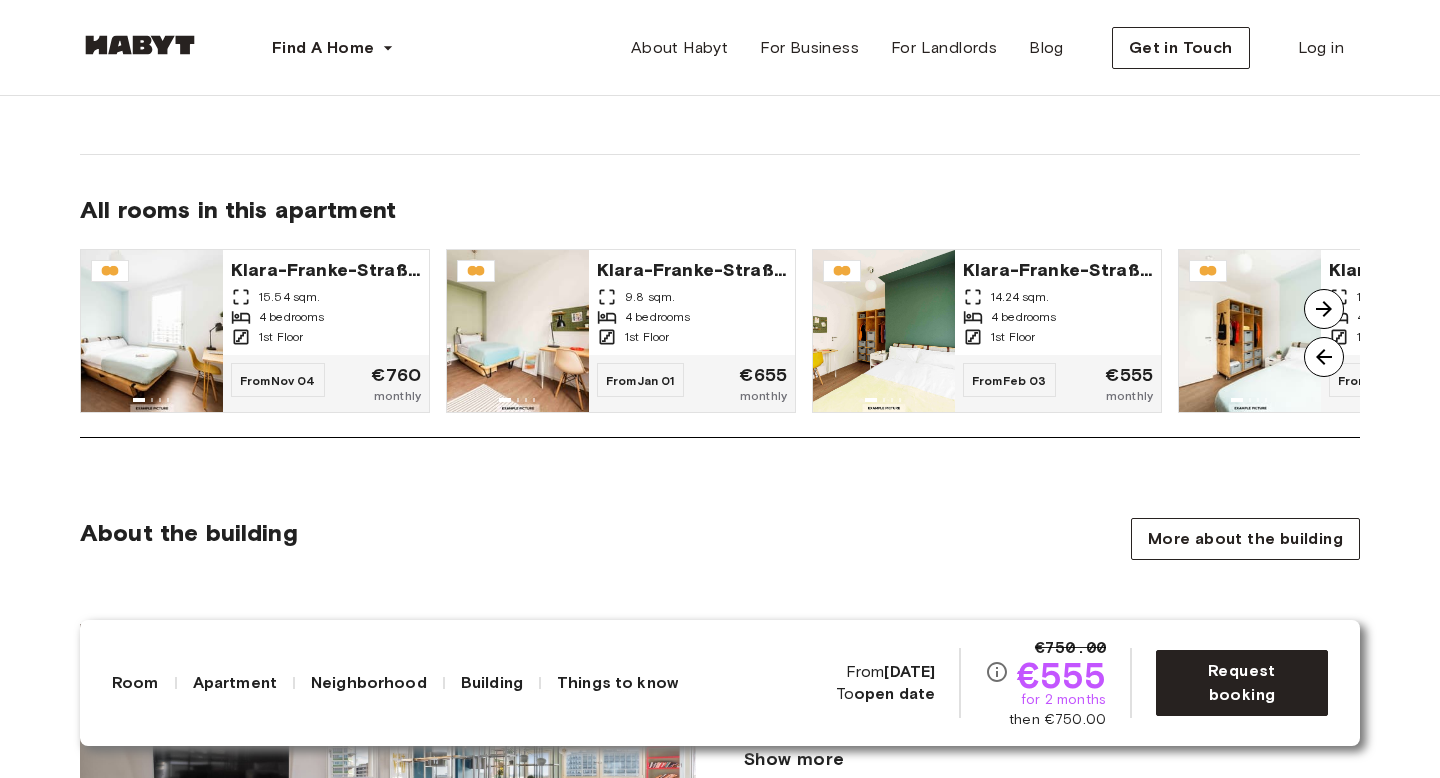click at bounding box center (1324, 309) 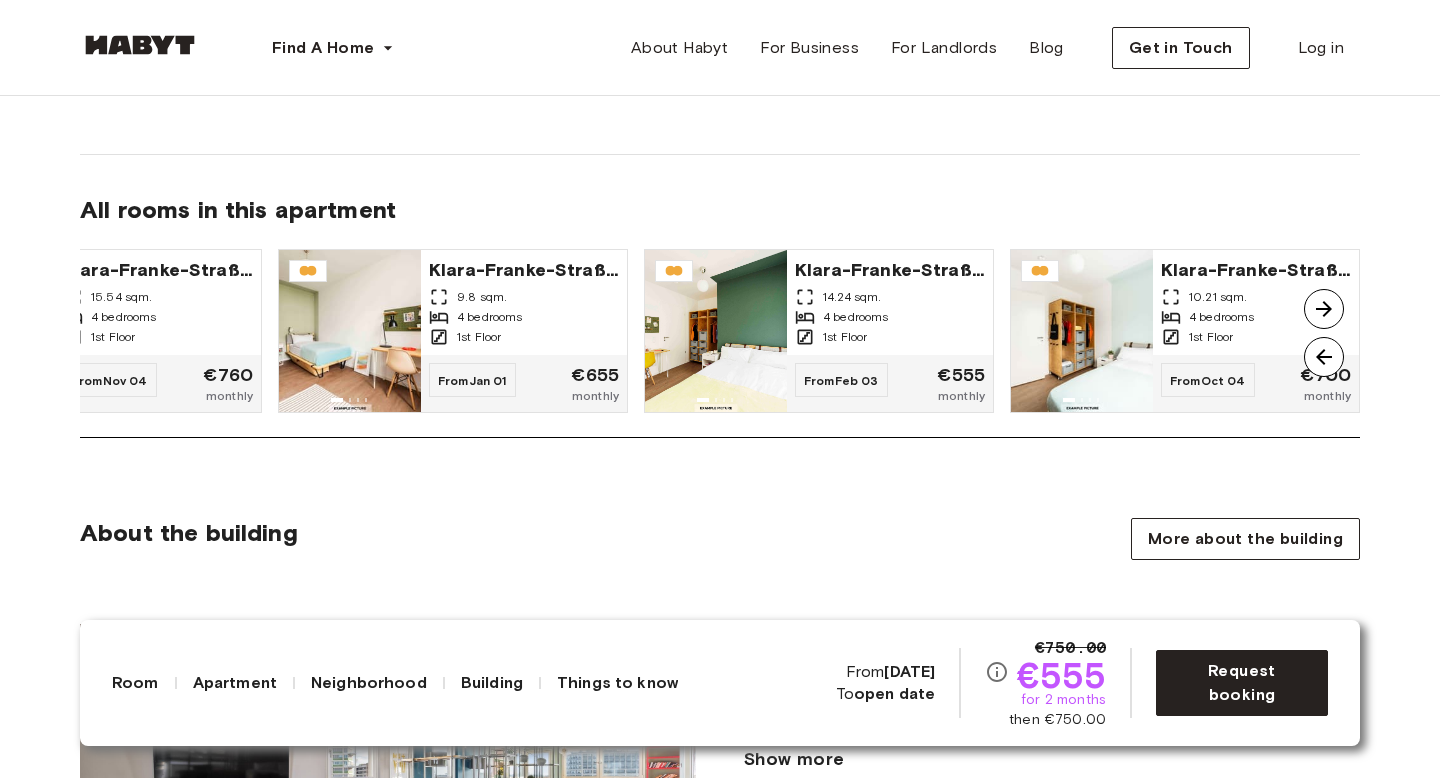 click at bounding box center [1324, 309] 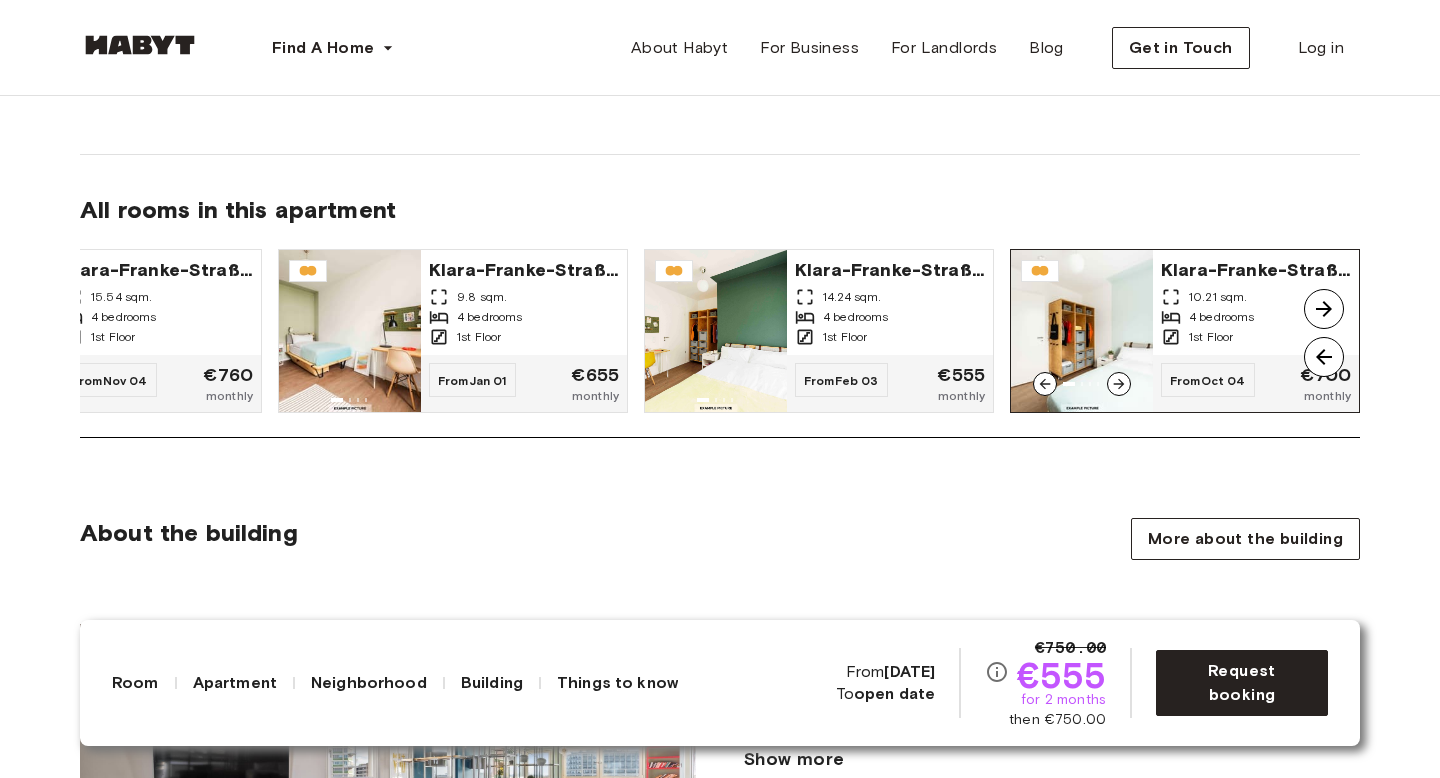 click on "Klara-Franke-Straße 24-28" at bounding box center (1256, 268) 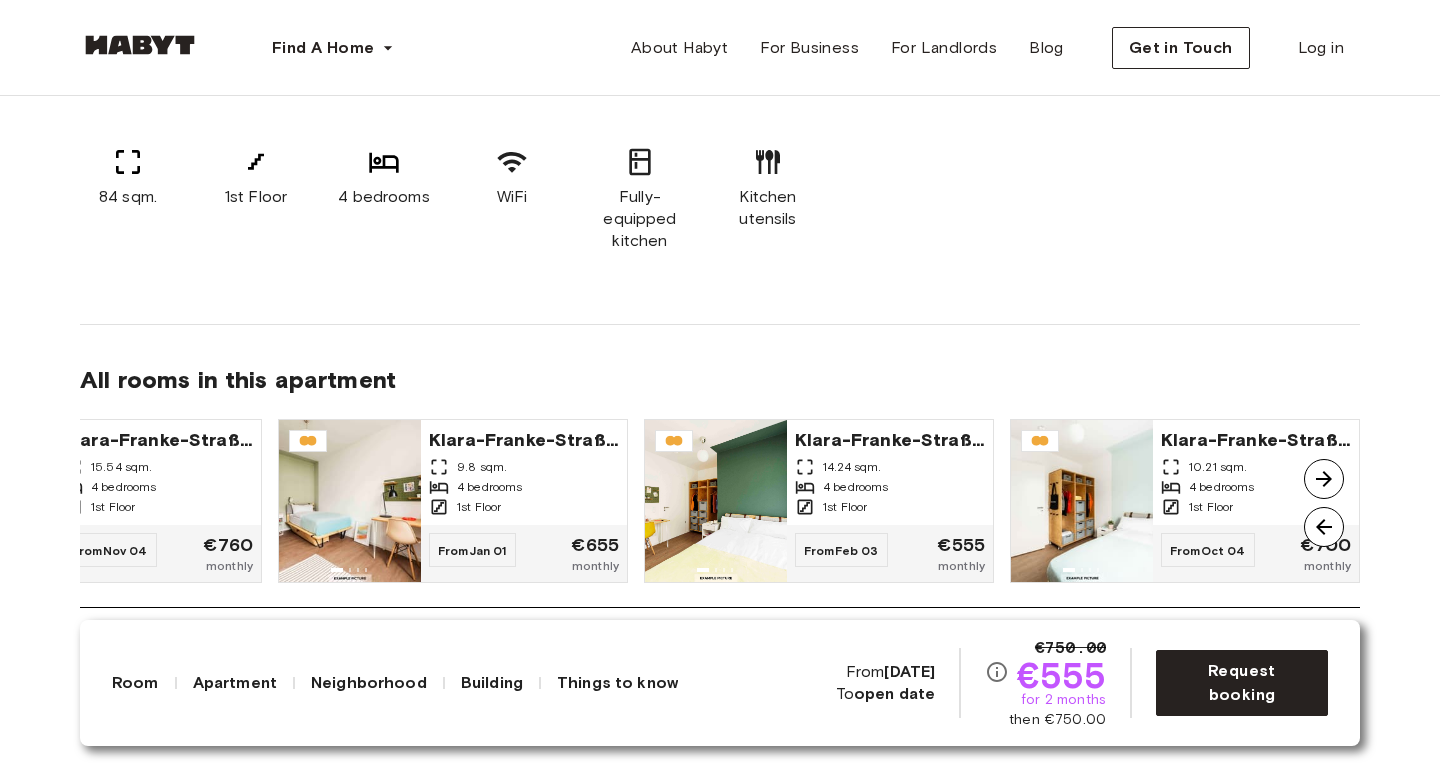 scroll, scrollTop: 734, scrollLeft: 0, axis: vertical 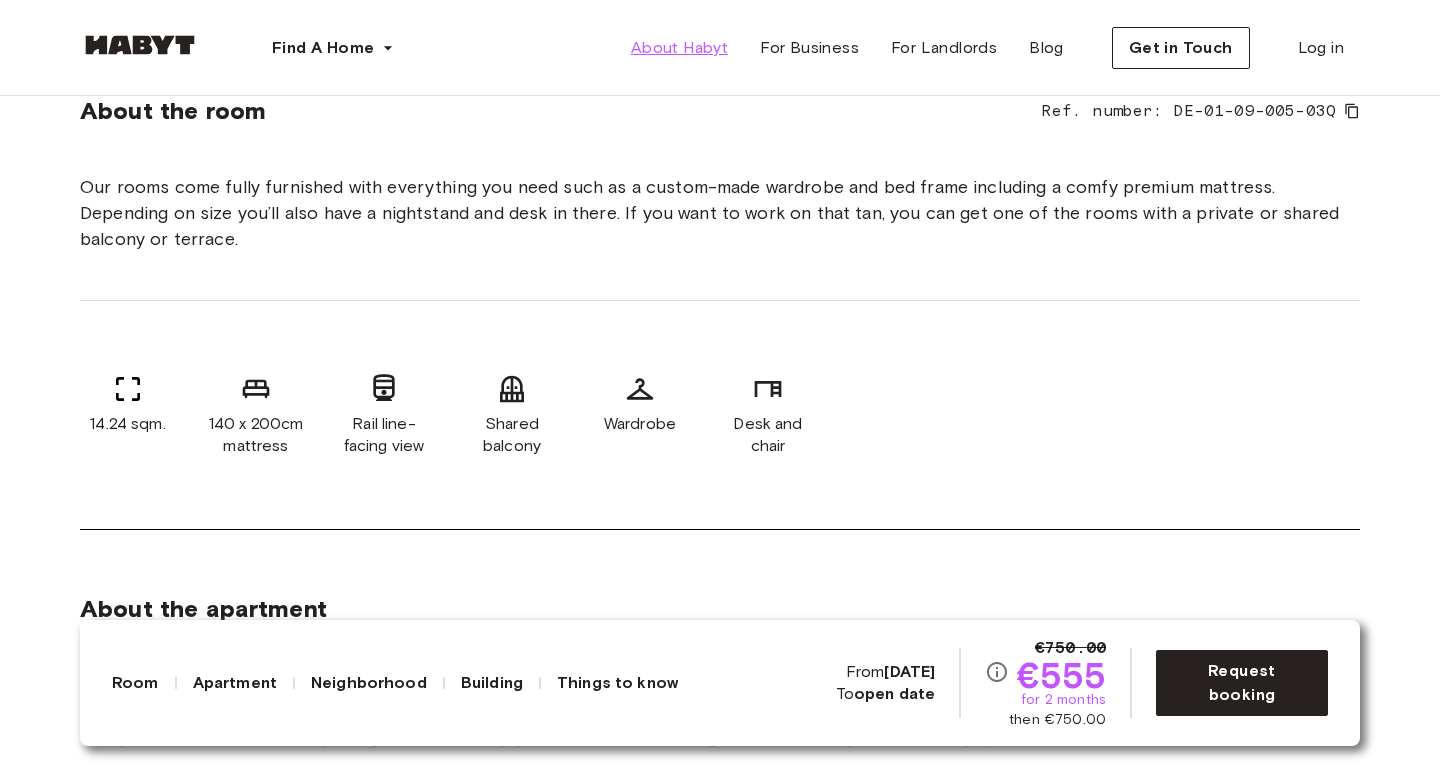 click on "About Habyt" at bounding box center [679, 48] 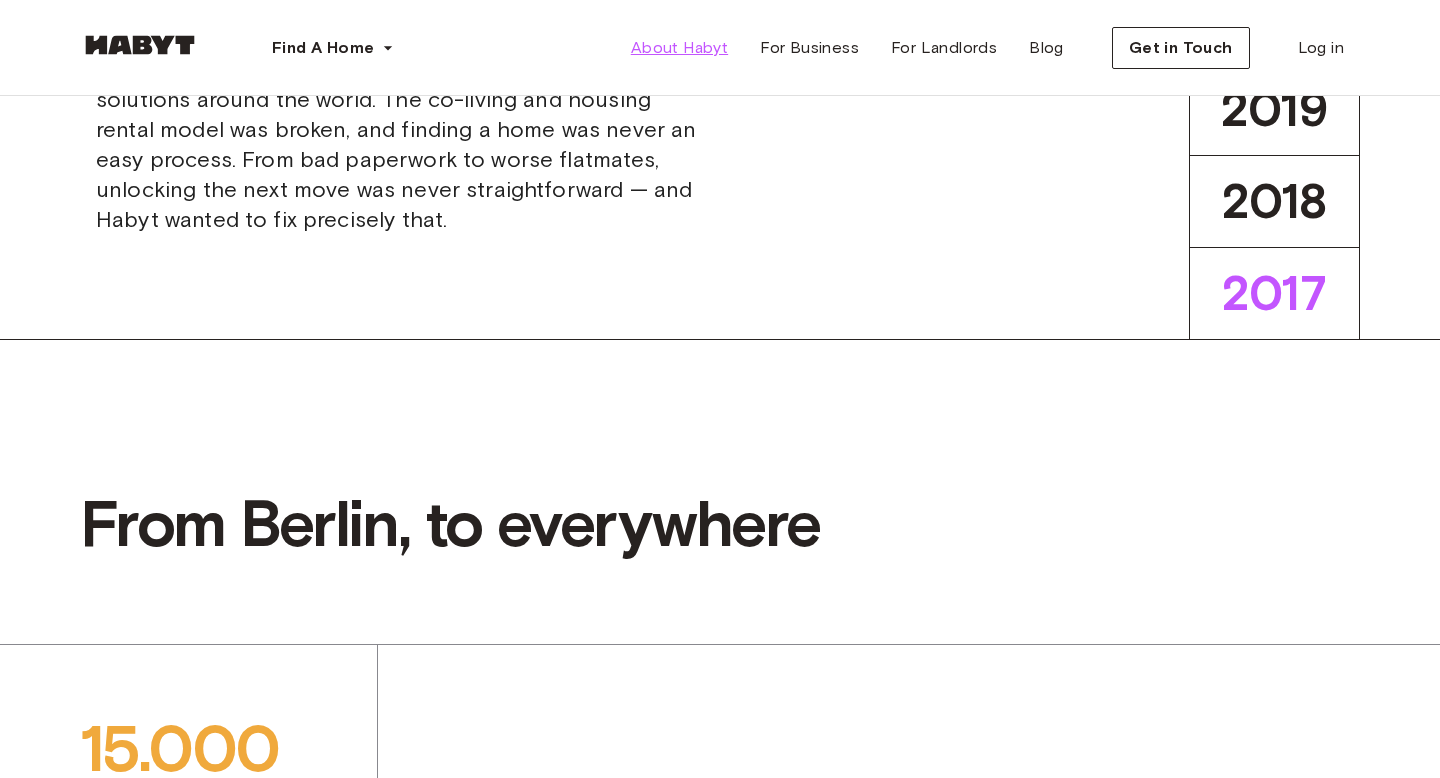 scroll, scrollTop: 0, scrollLeft: 0, axis: both 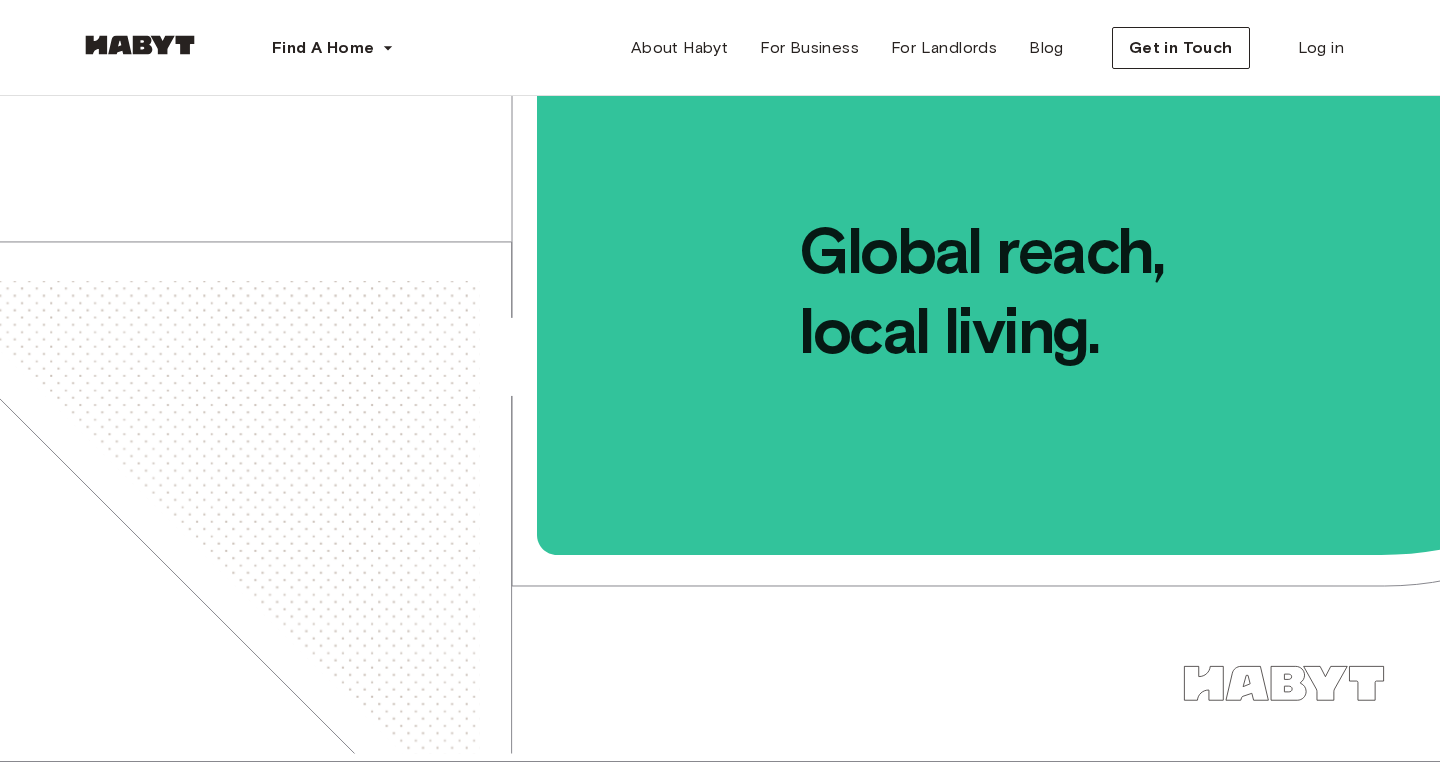 click at bounding box center [140, 45] 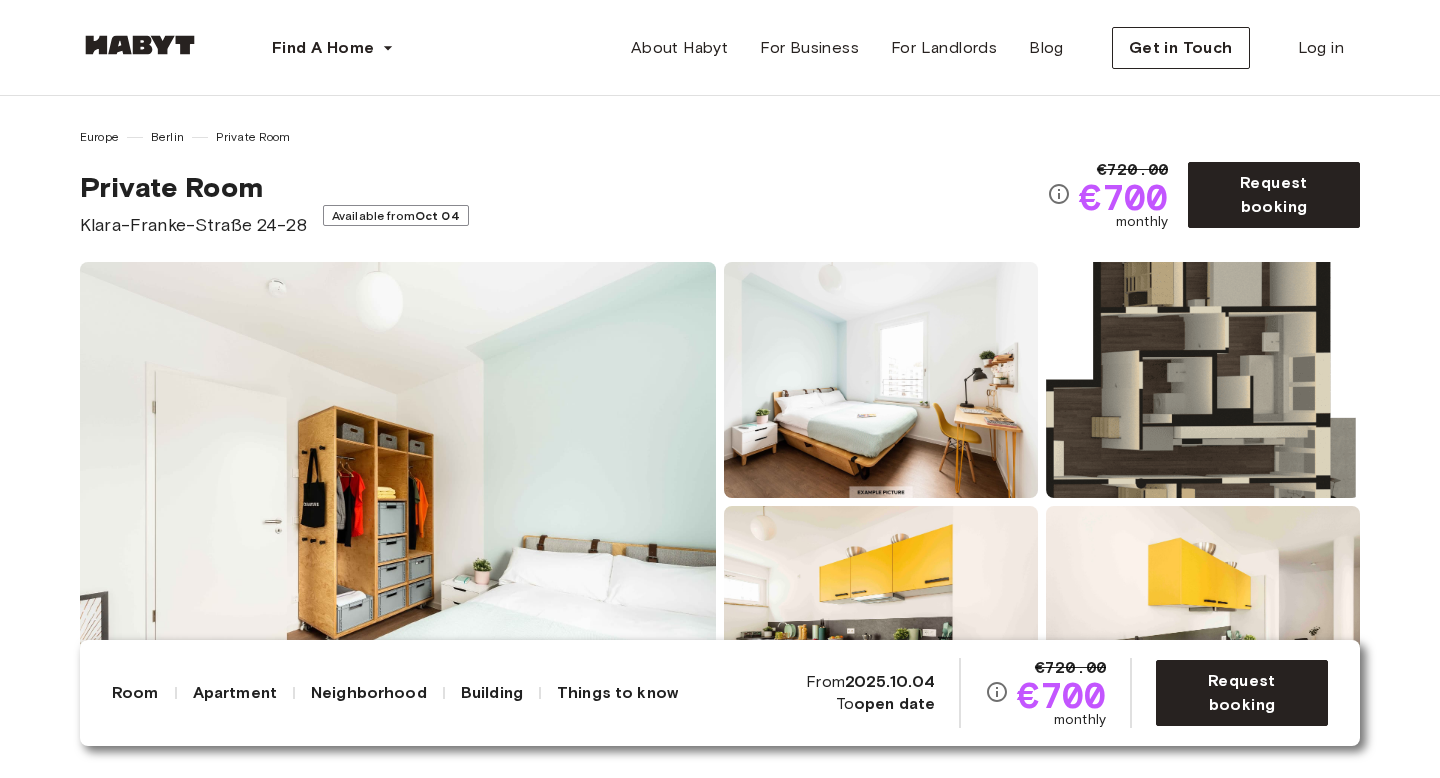 scroll, scrollTop: 0, scrollLeft: 0, axis: both 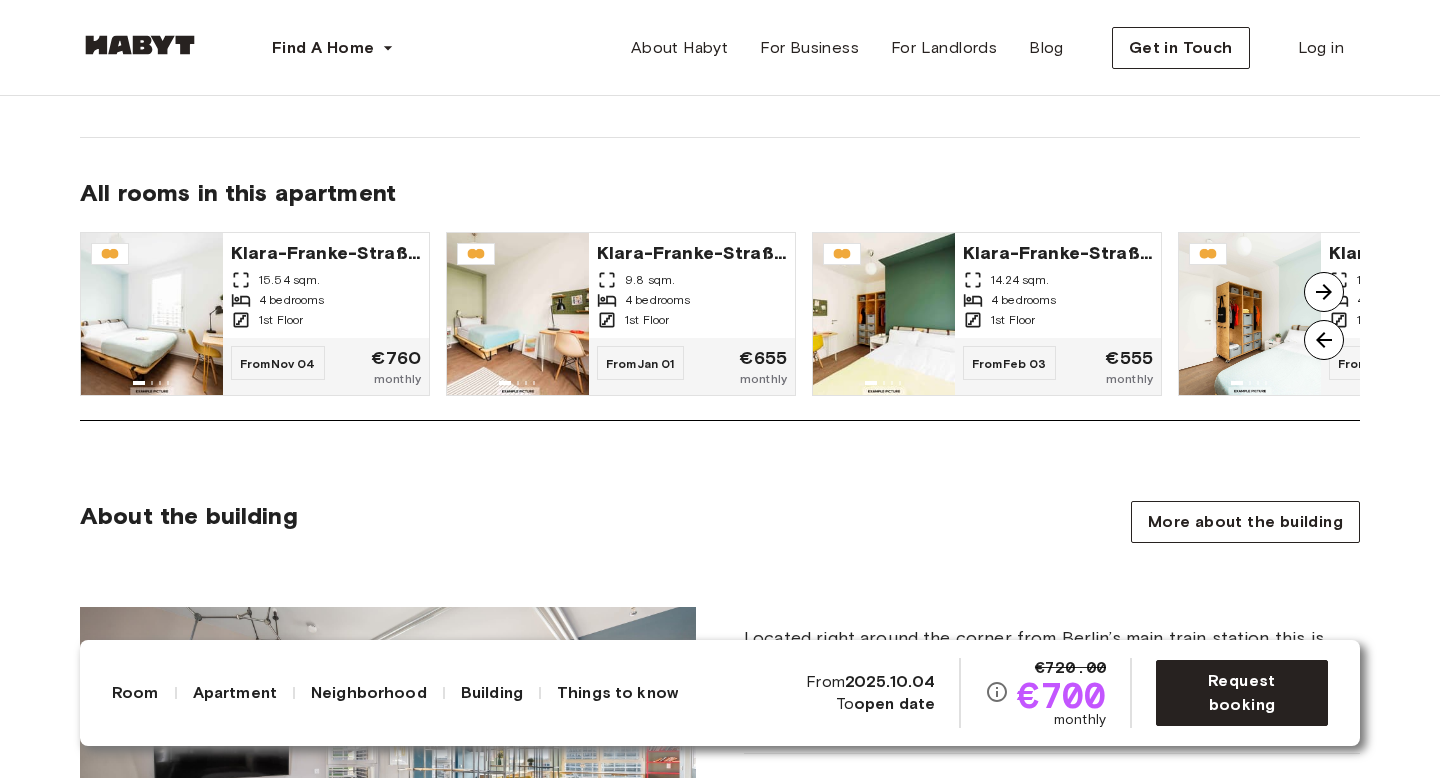 click at bounding box center (1324, 292) 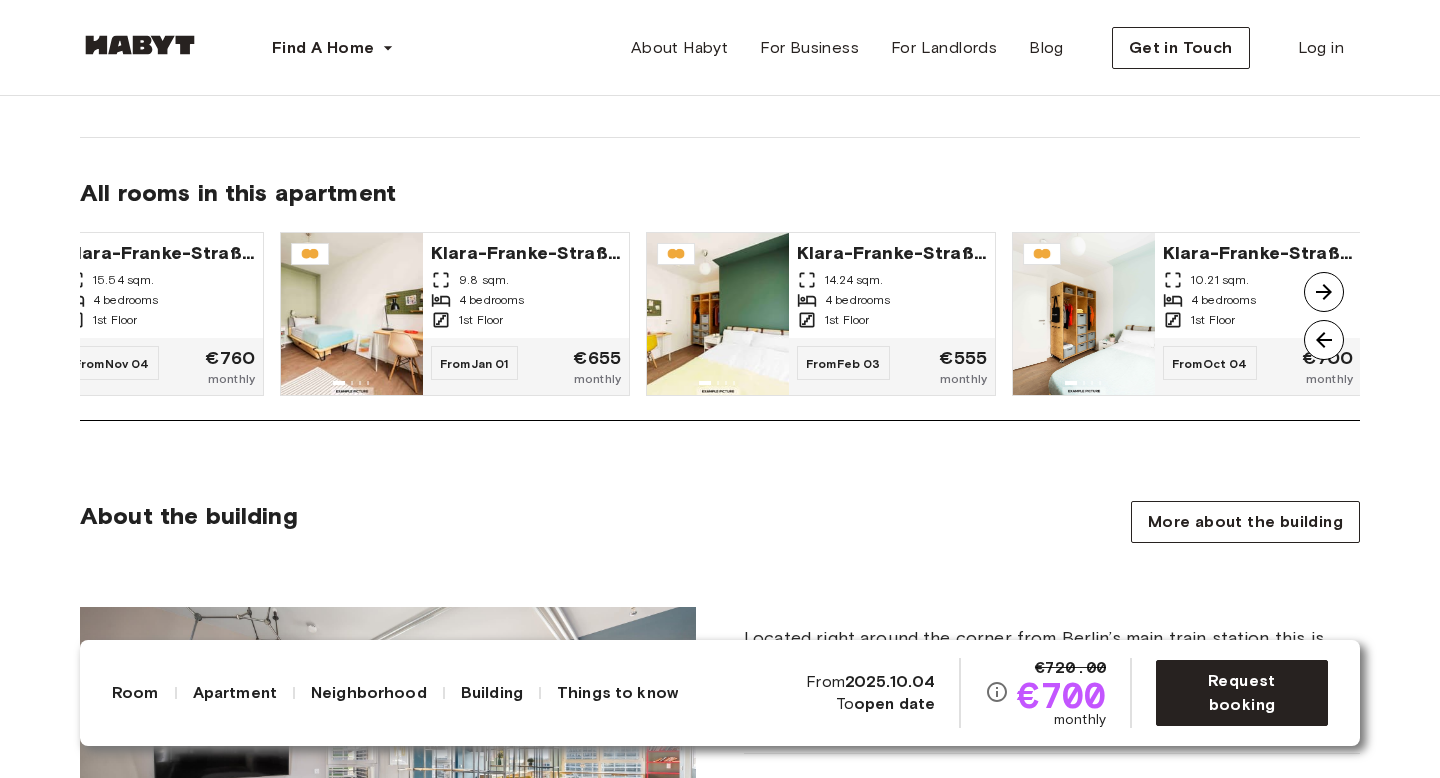 click at bounding box center [1324, 292] 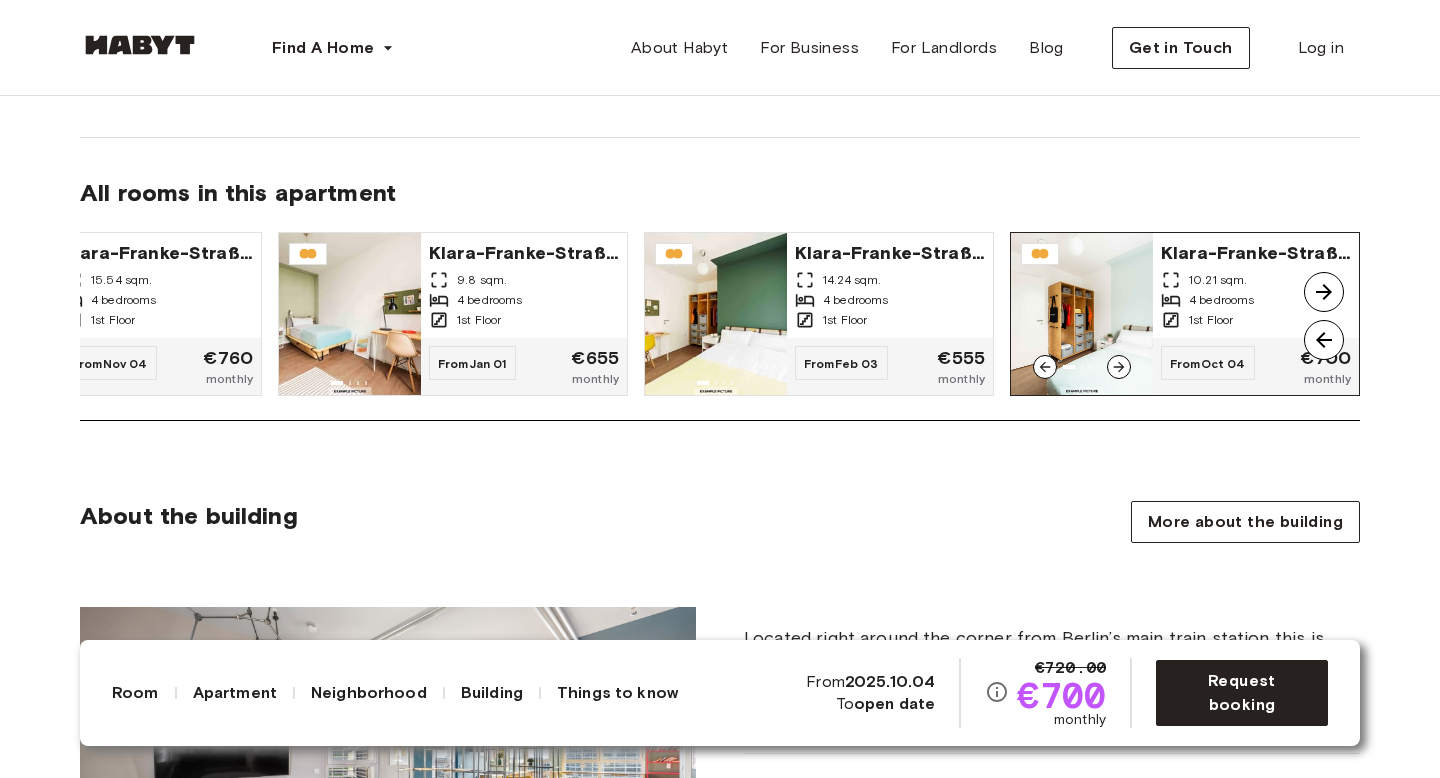 click on "Klara-Franke-Straße 24-28" at bounding box center [1256, 251] 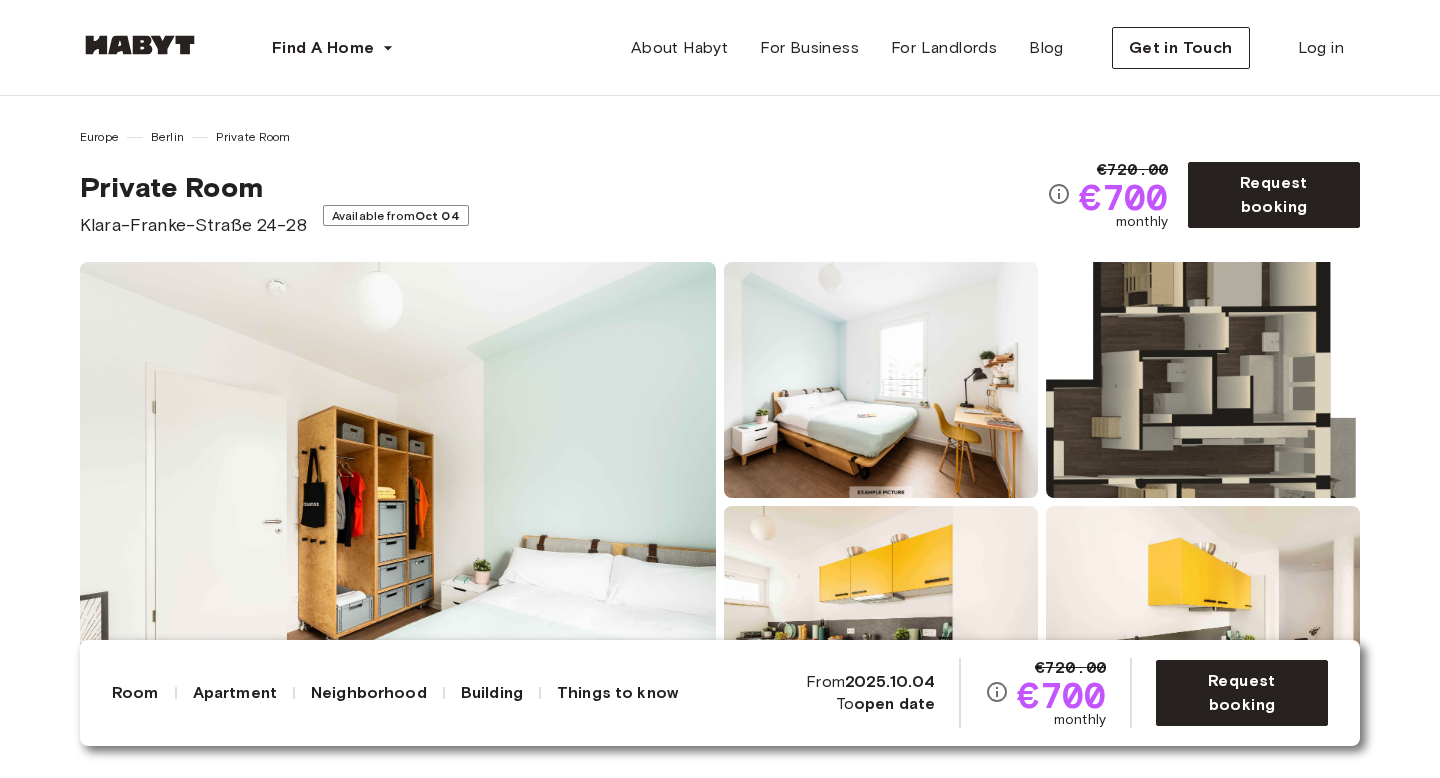scroll, scrollTop: 371, scrollLeft: 0, axis: vertical 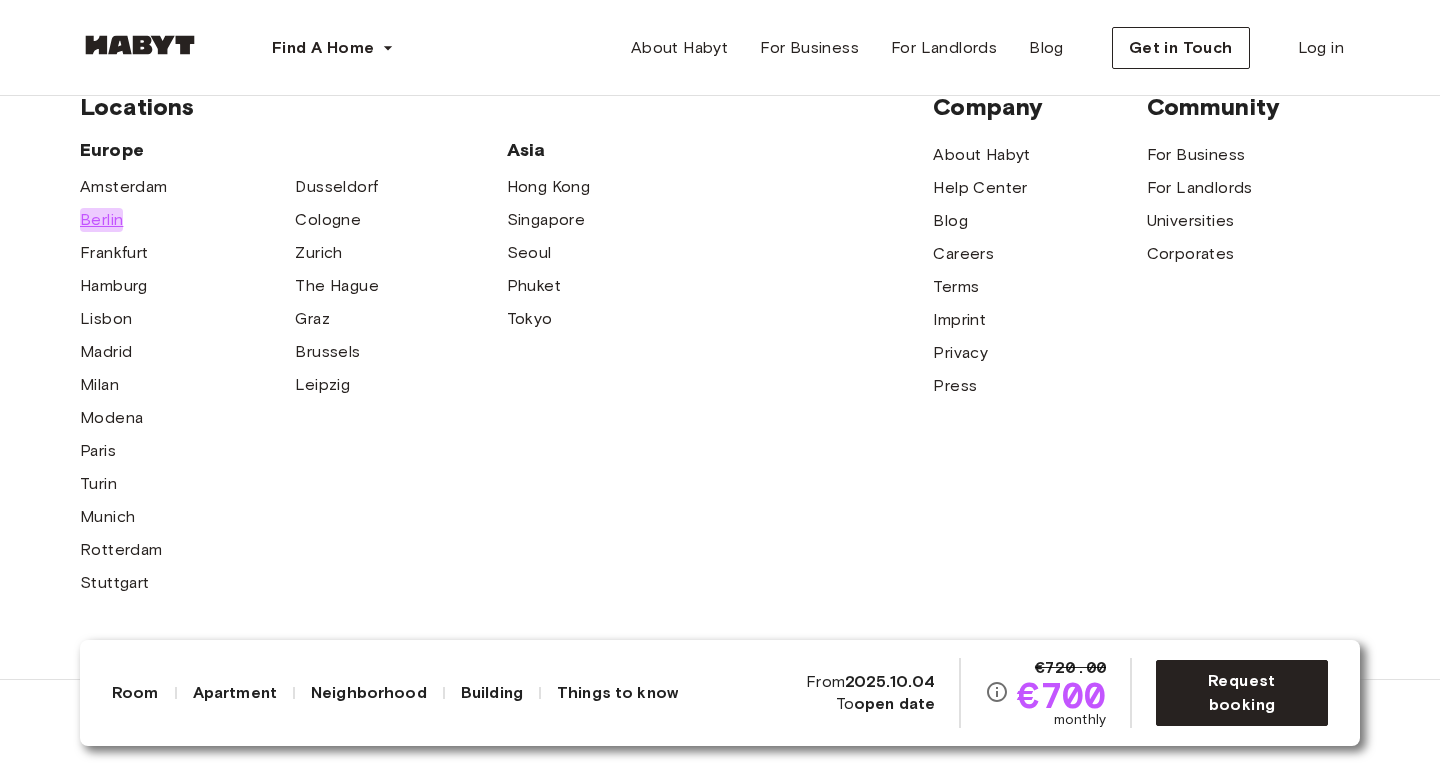 click on "Berlin" at bounding box center [101, 220] 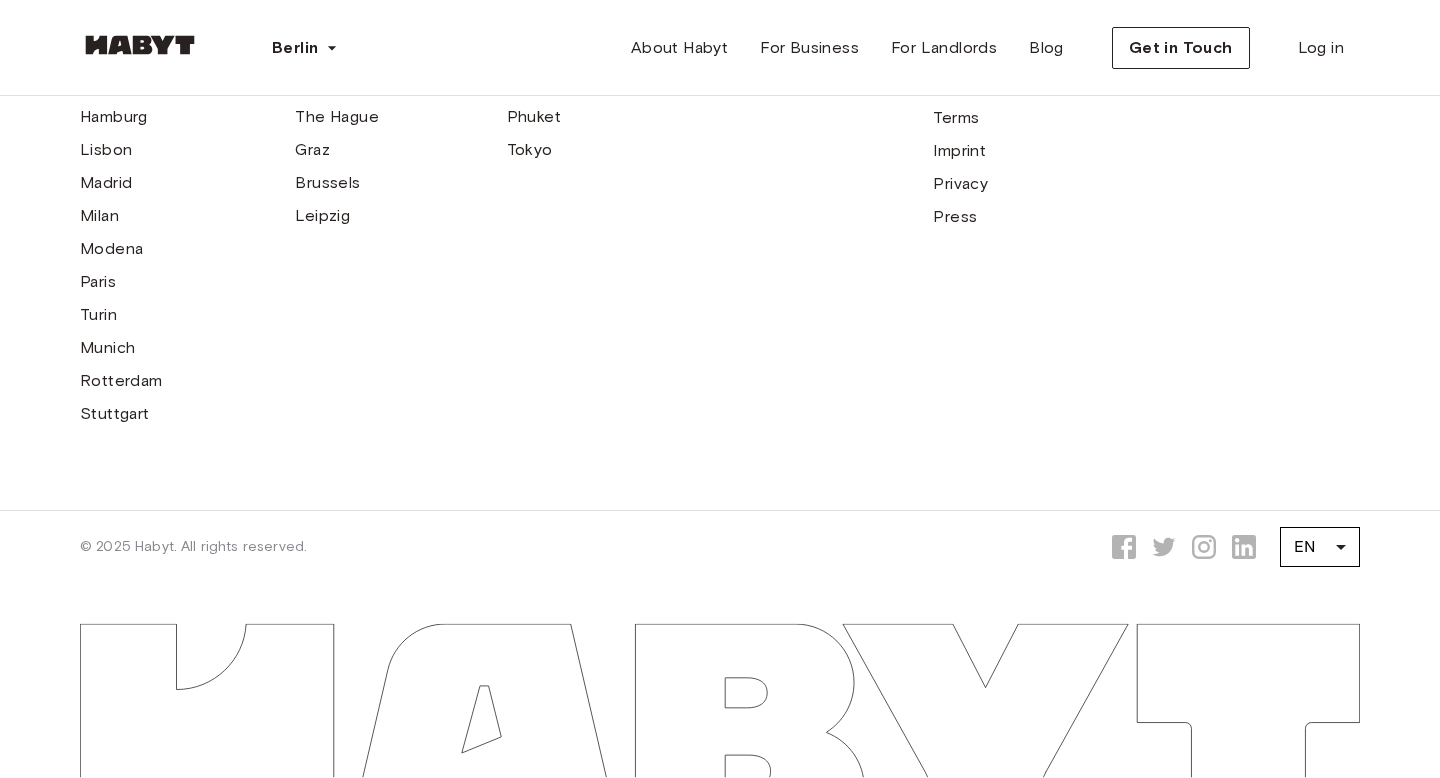 scroll, scrollTop: 0, scrollLeft: 0, axis: both 